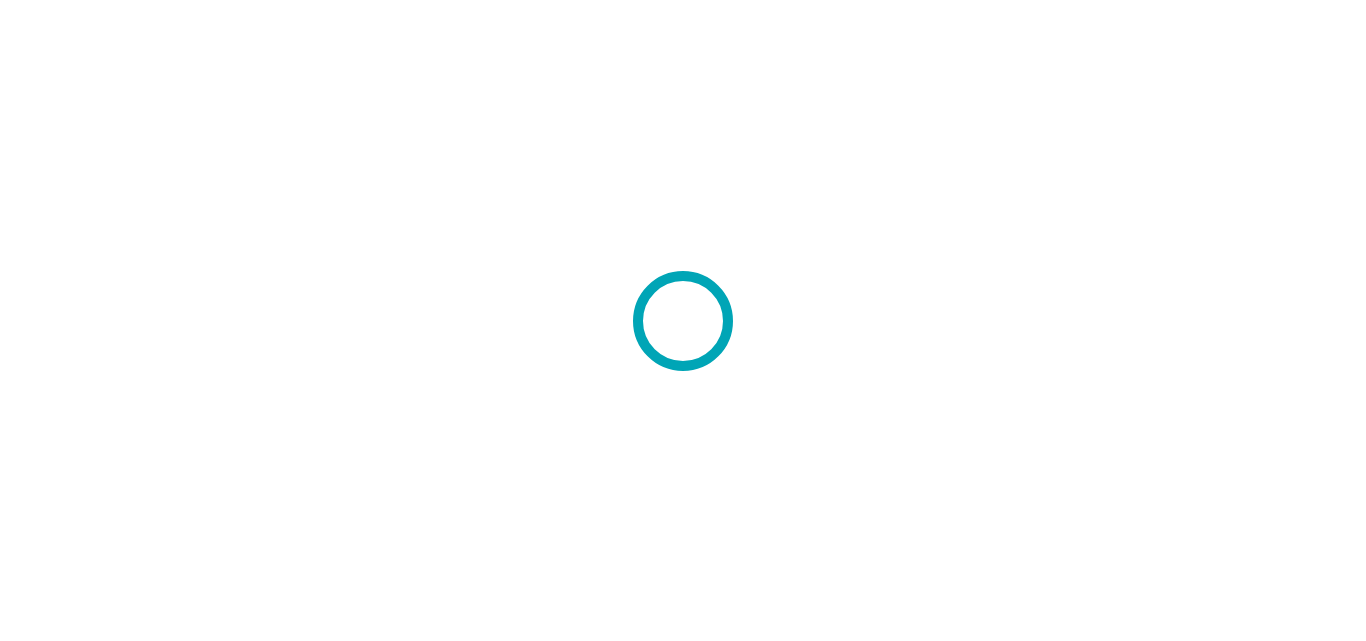 scroll, scrollTop: 0, scrollLeft: 0, axis: both 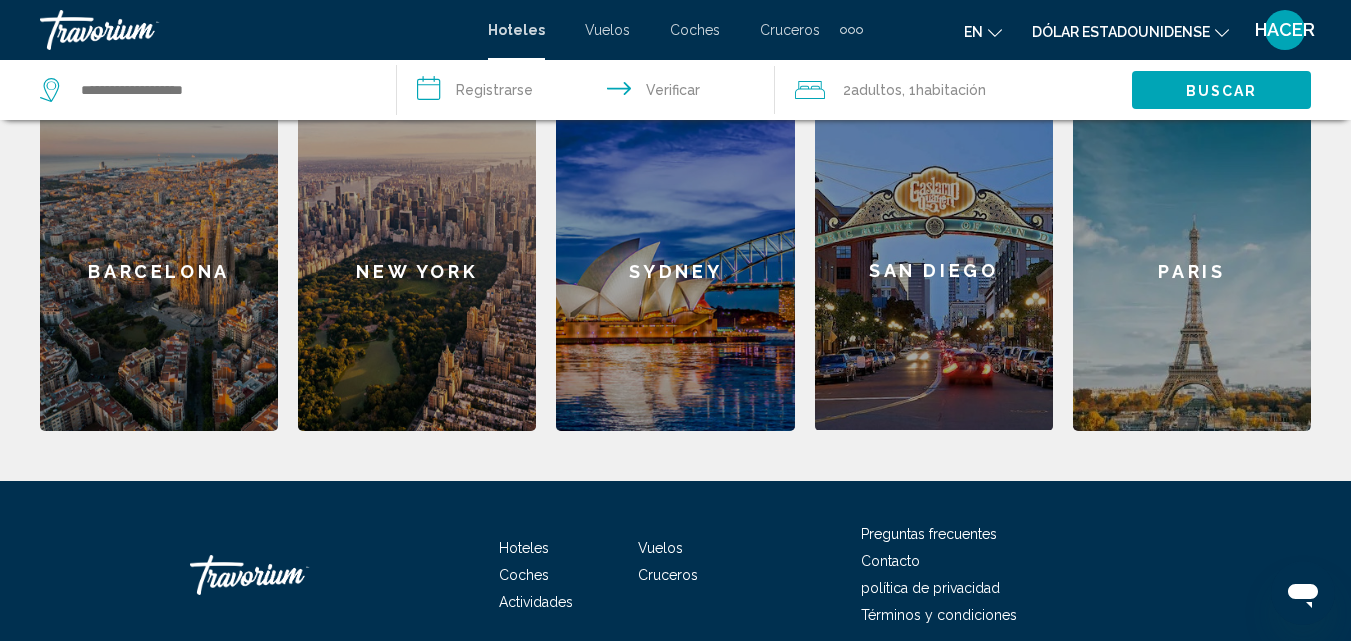 click at bounding box center (995, 33) 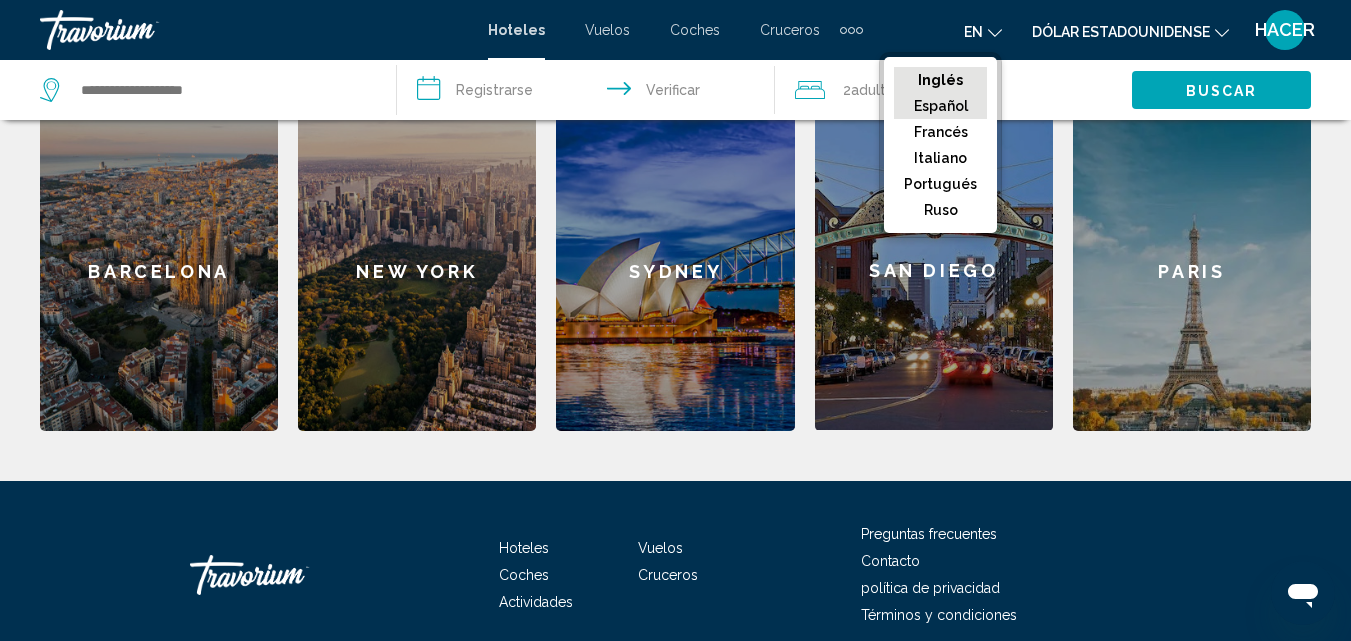 click on "Español" at bounding box center (940, 80) 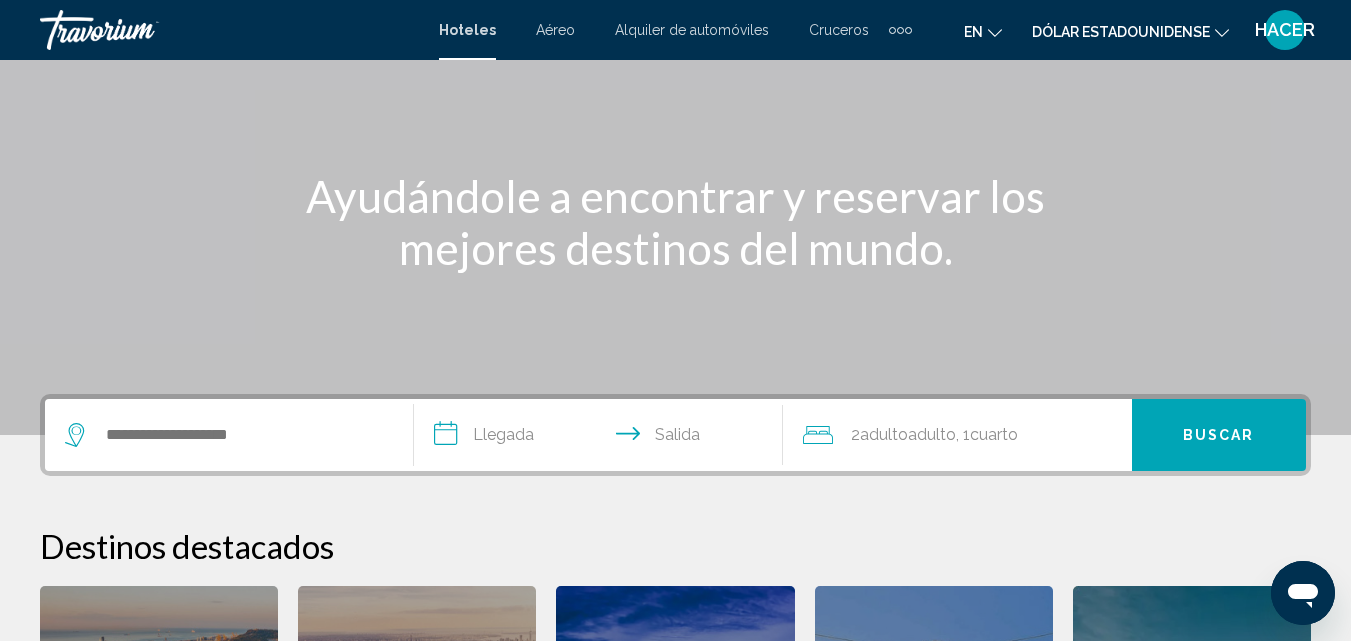 scroll, scrollTop: 120, scrollLeft: 0, axis: vertical 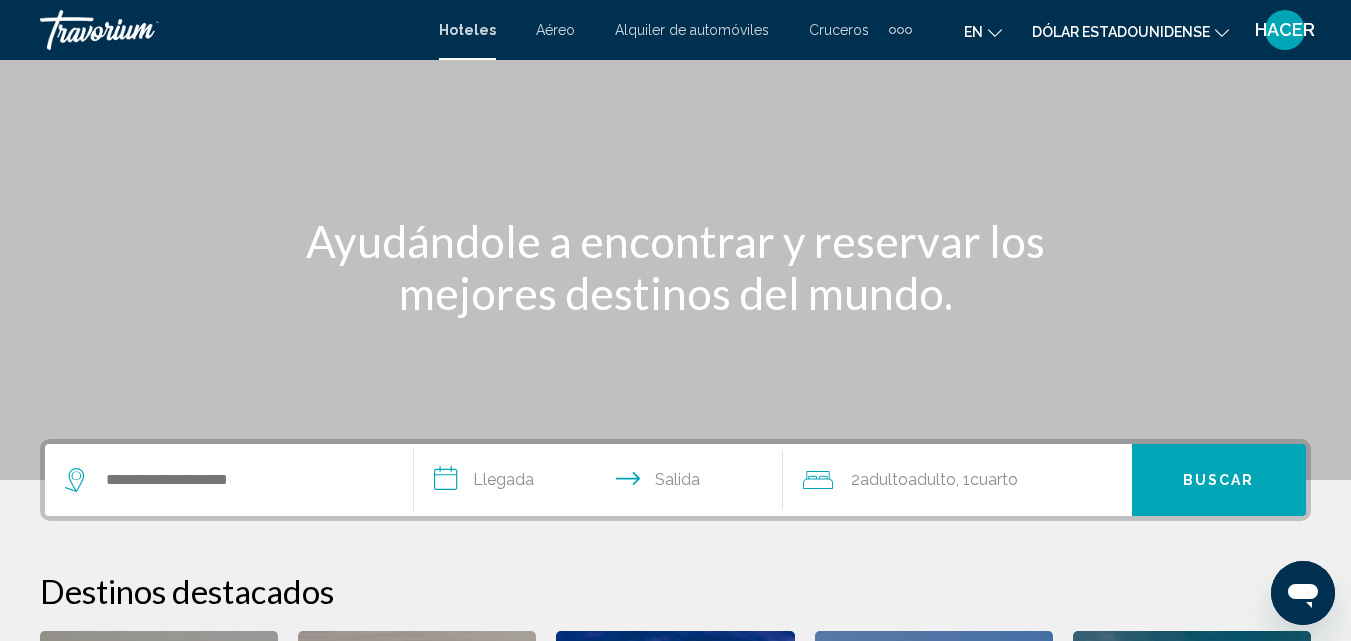click on "Aéreo" at bounding box center [555, 30] 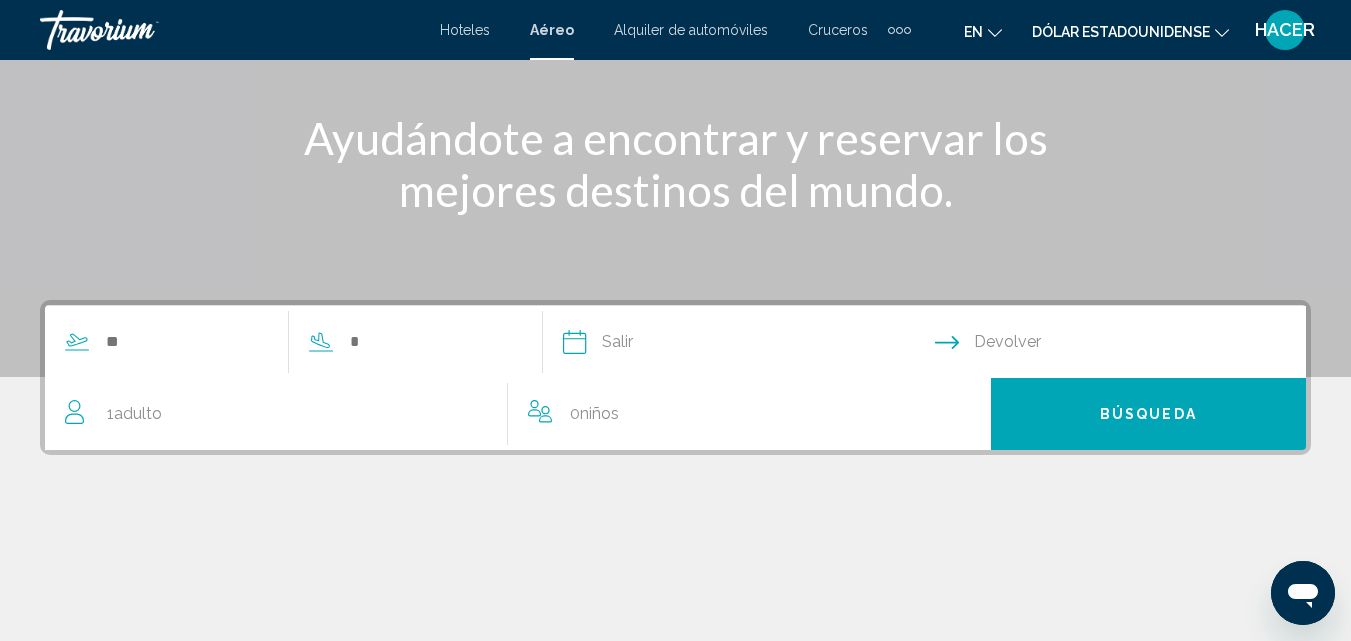 scroll, scrollTop: 240, scrollLeft: 0, axis: vertical 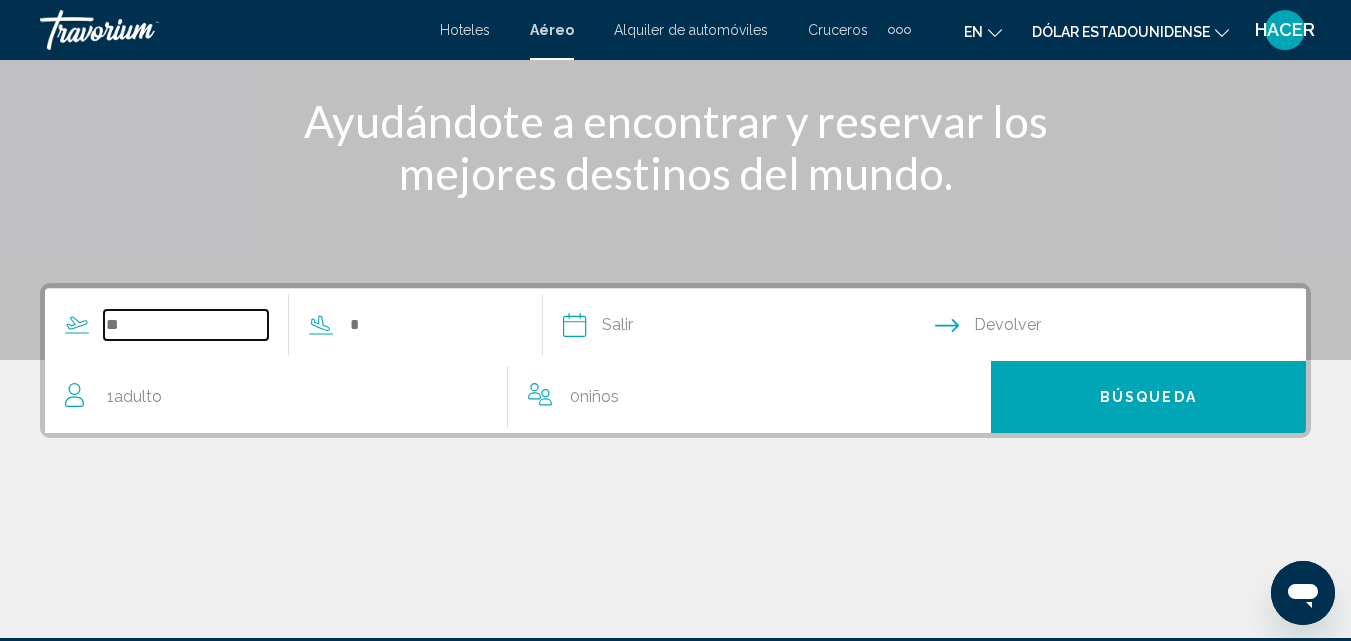 click at bounding box center (186, 325) 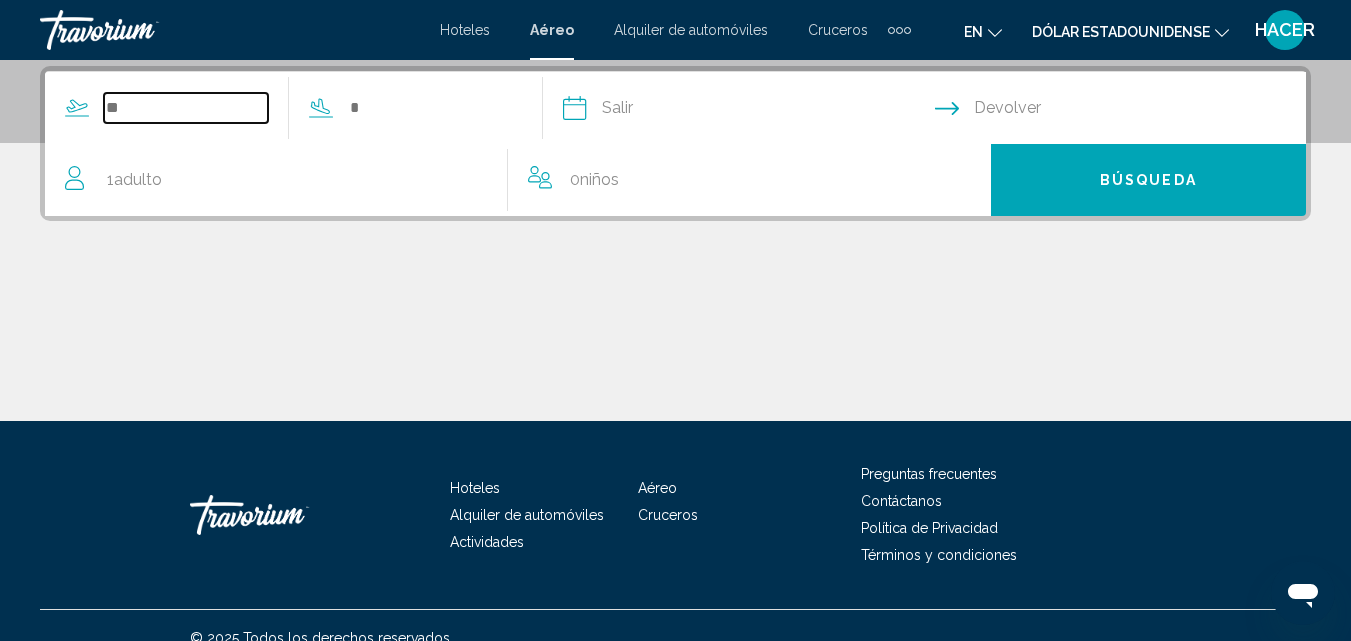 scroll, scrollTop: 458, scrollLeft: 0, axis: vertical 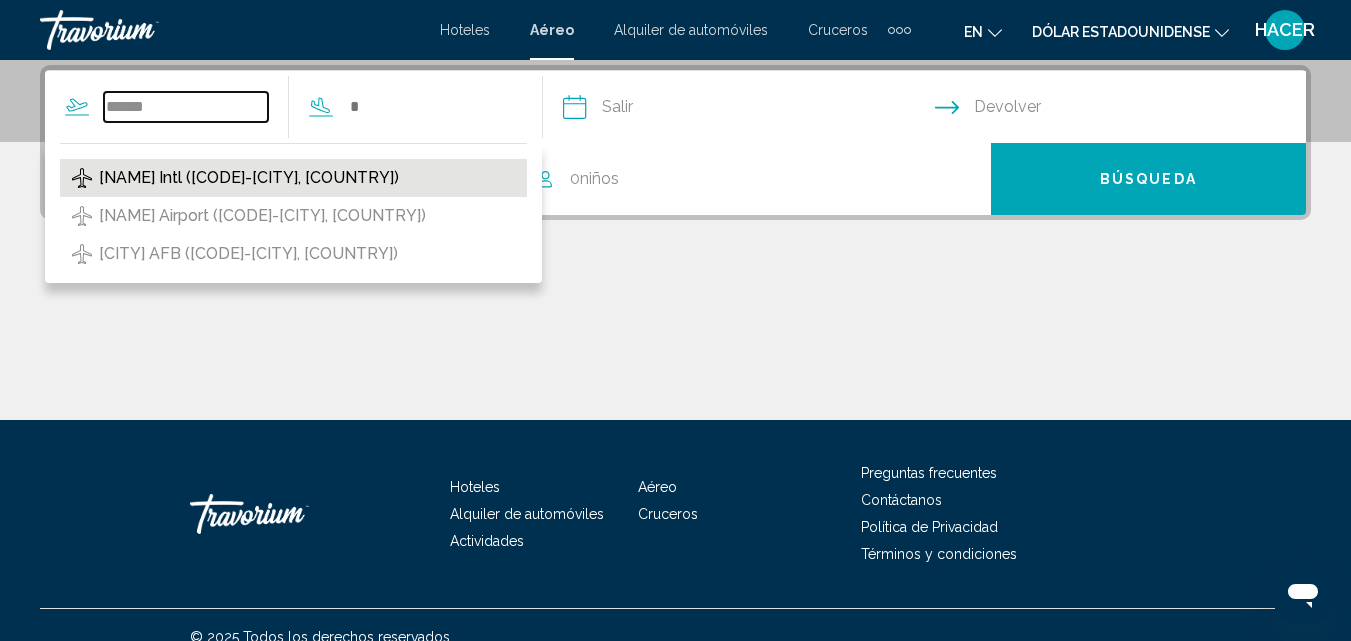 type on "******" 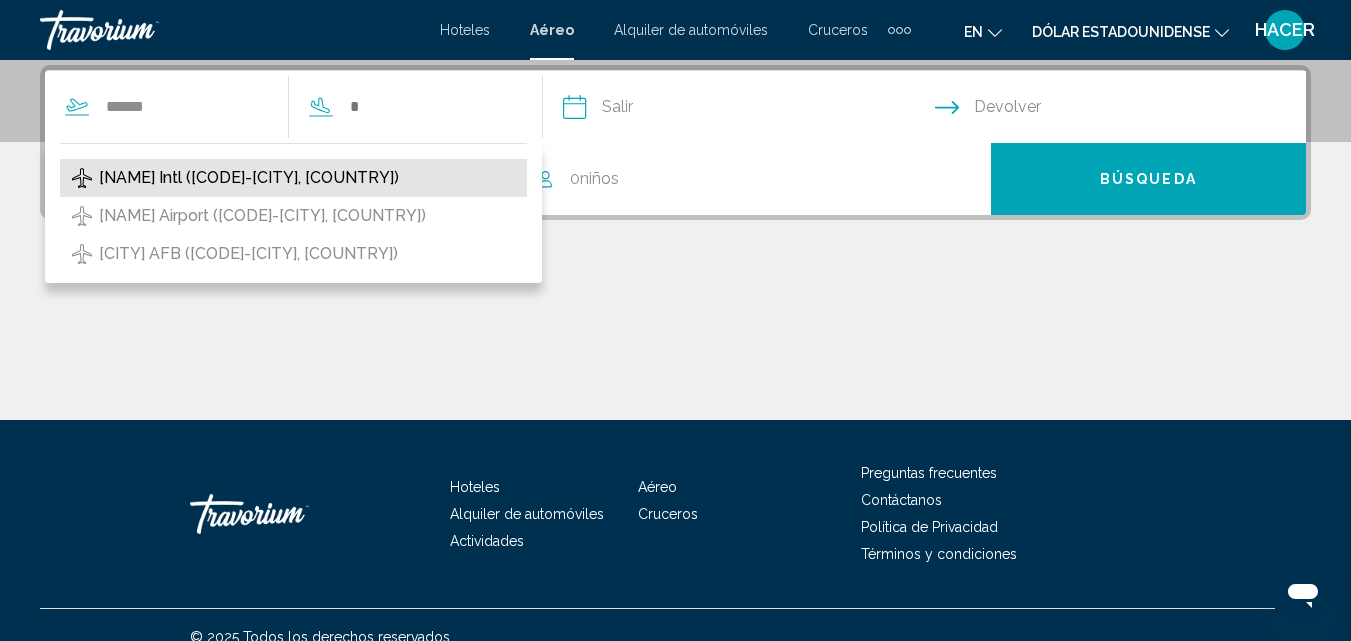 click on "[NAME] Intl ([CODE]-[CITY], [COUNTRY])" at bounding box center [249, 178] 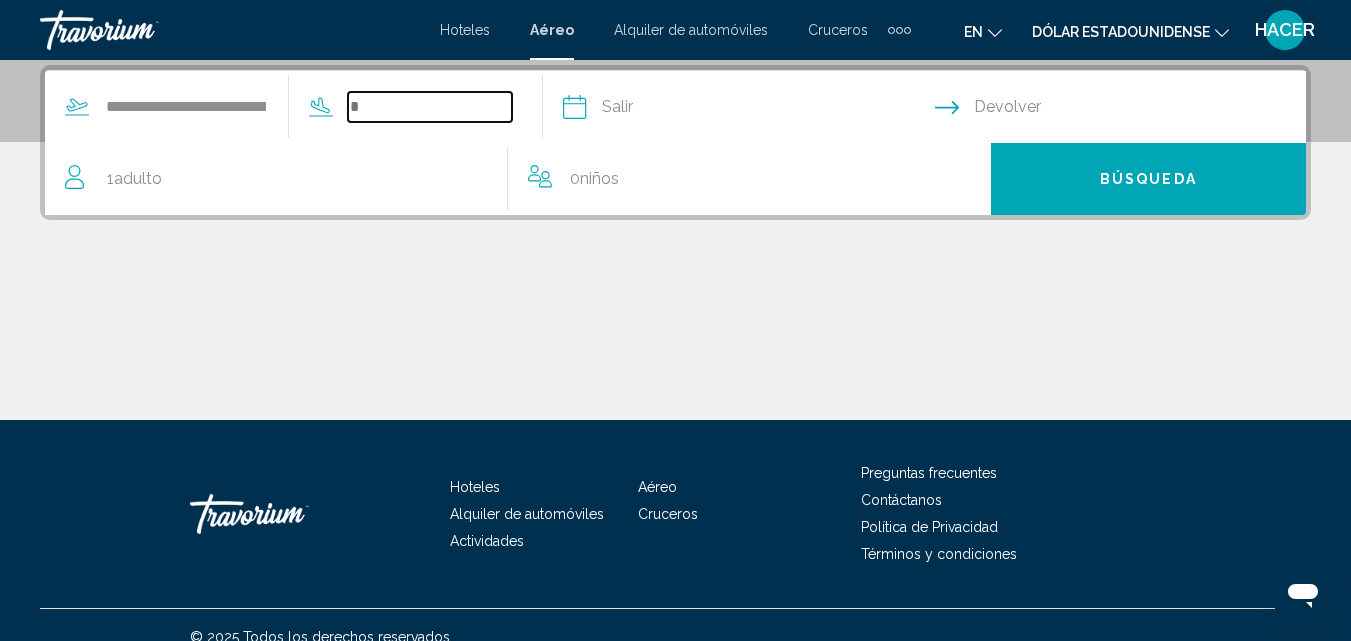 click at bounding box center [430, 107] 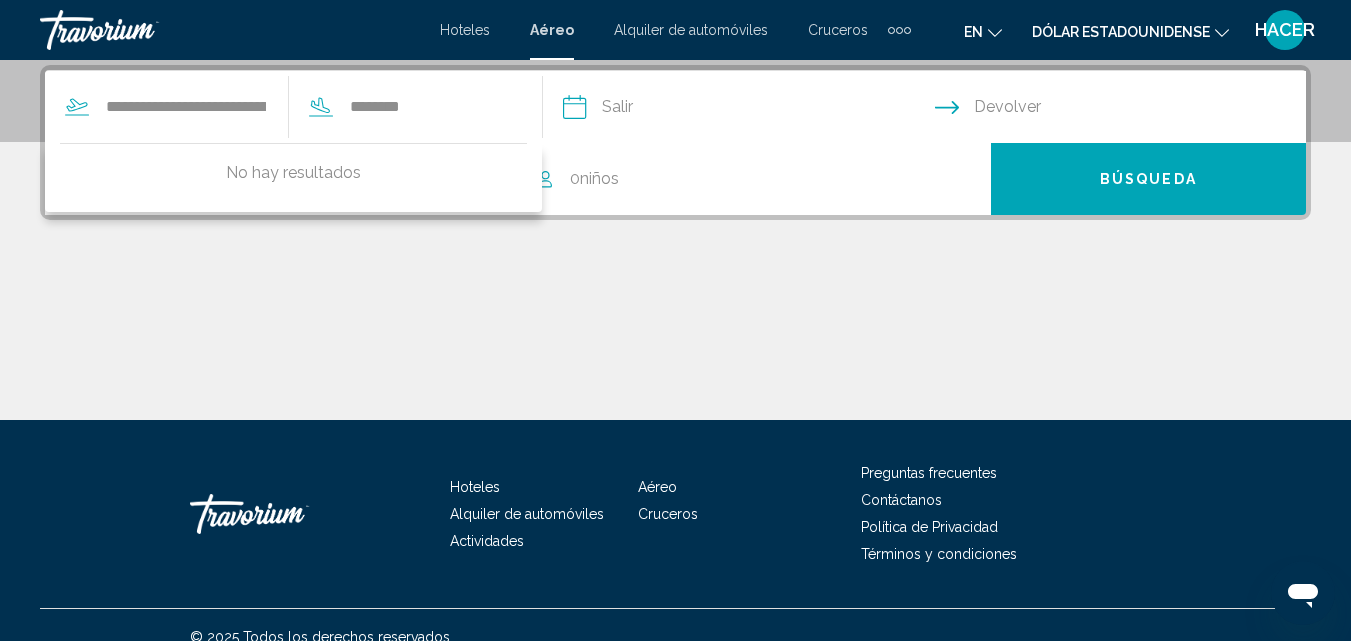 click at bounding box center (748, 110) 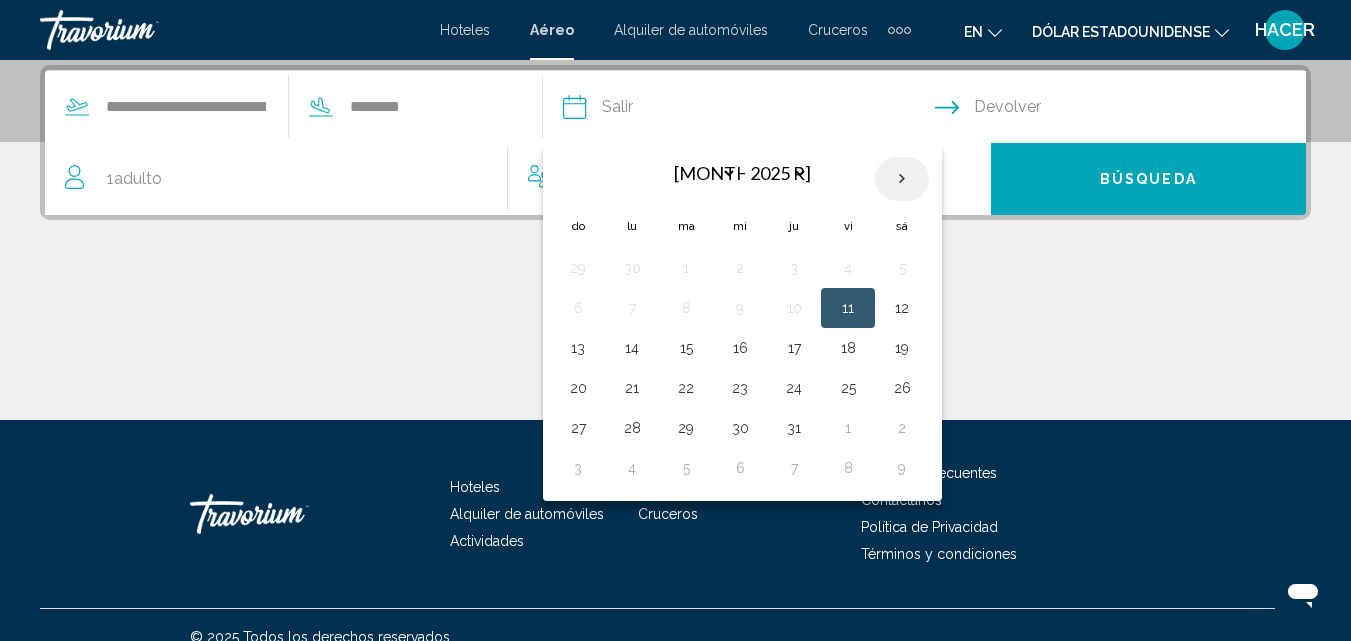click at bounding box center [902, 179] 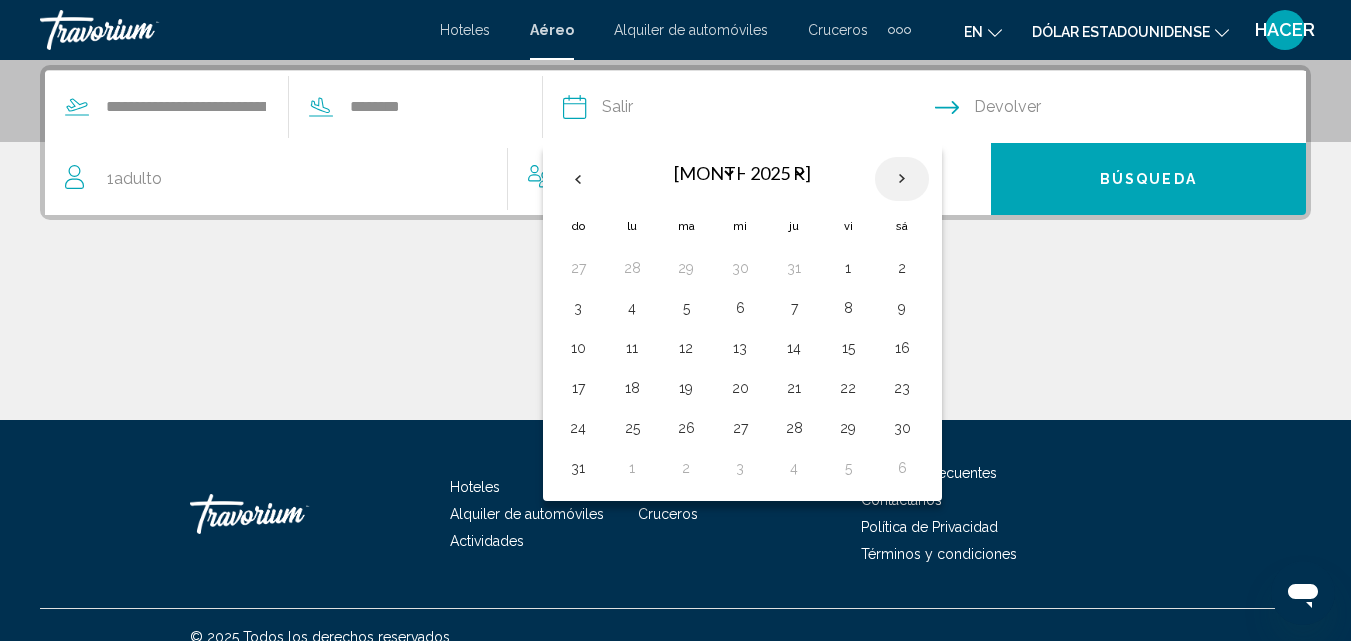 click at bounding box center [902, 179] 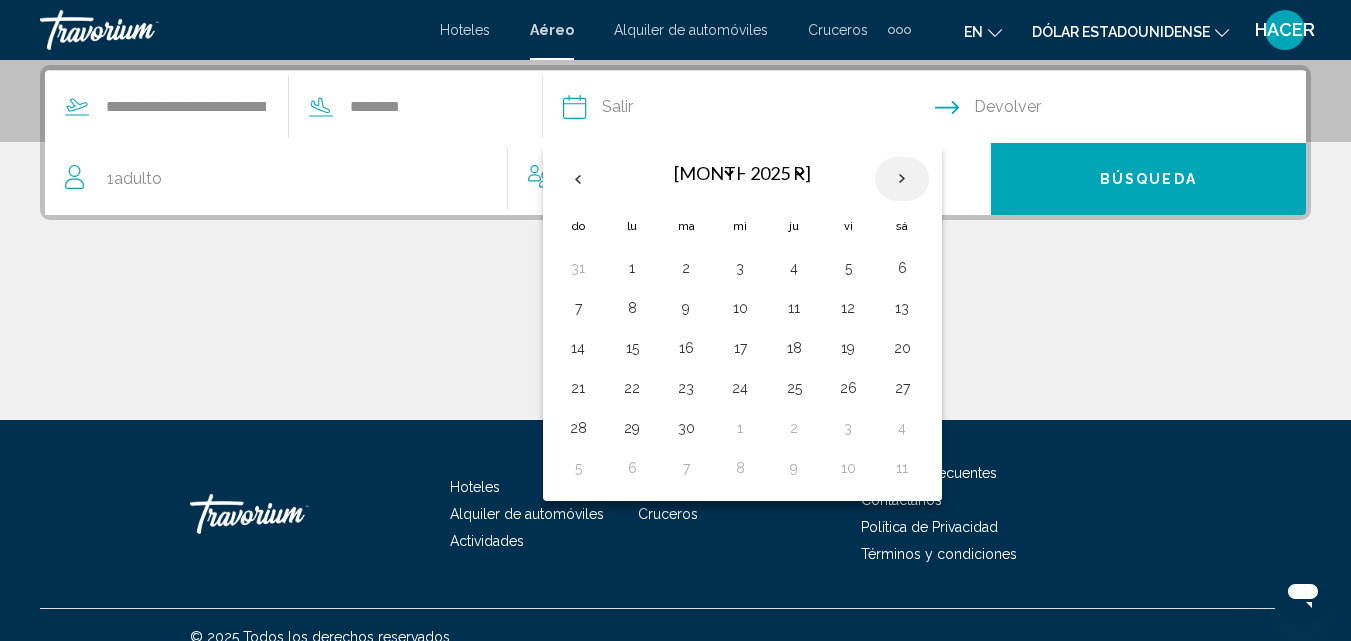 click at bounding box center [902, 179] 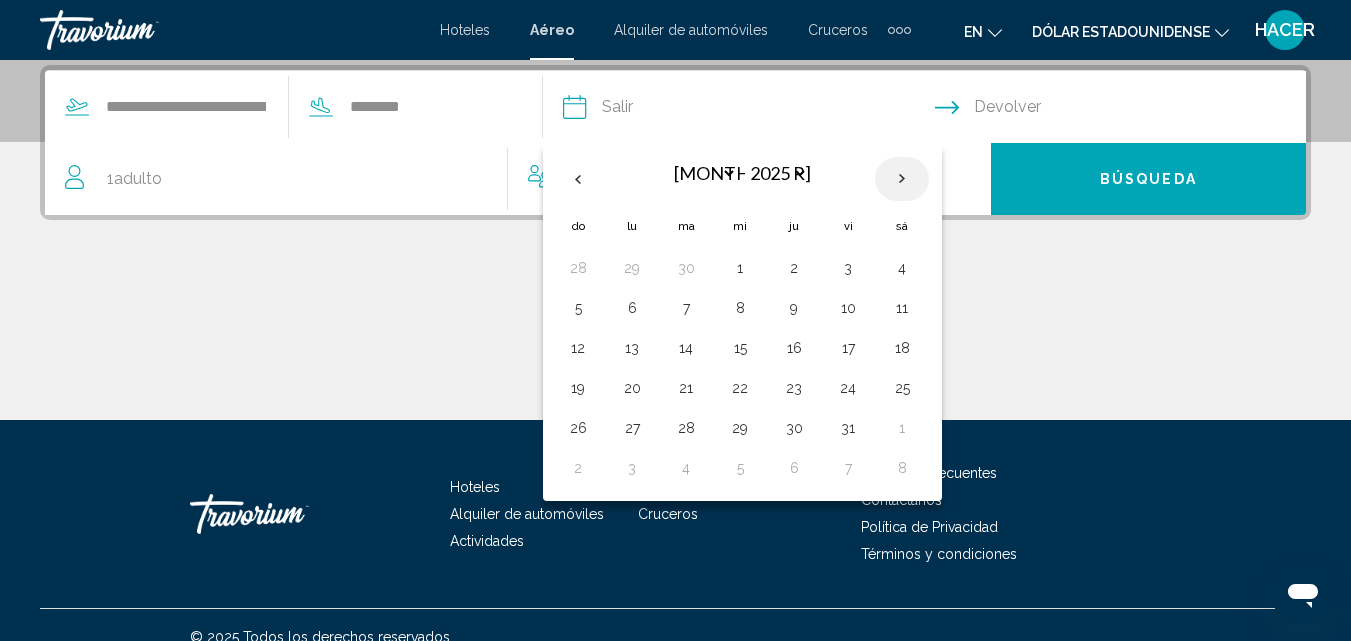 click at bounding box center (902, 179) 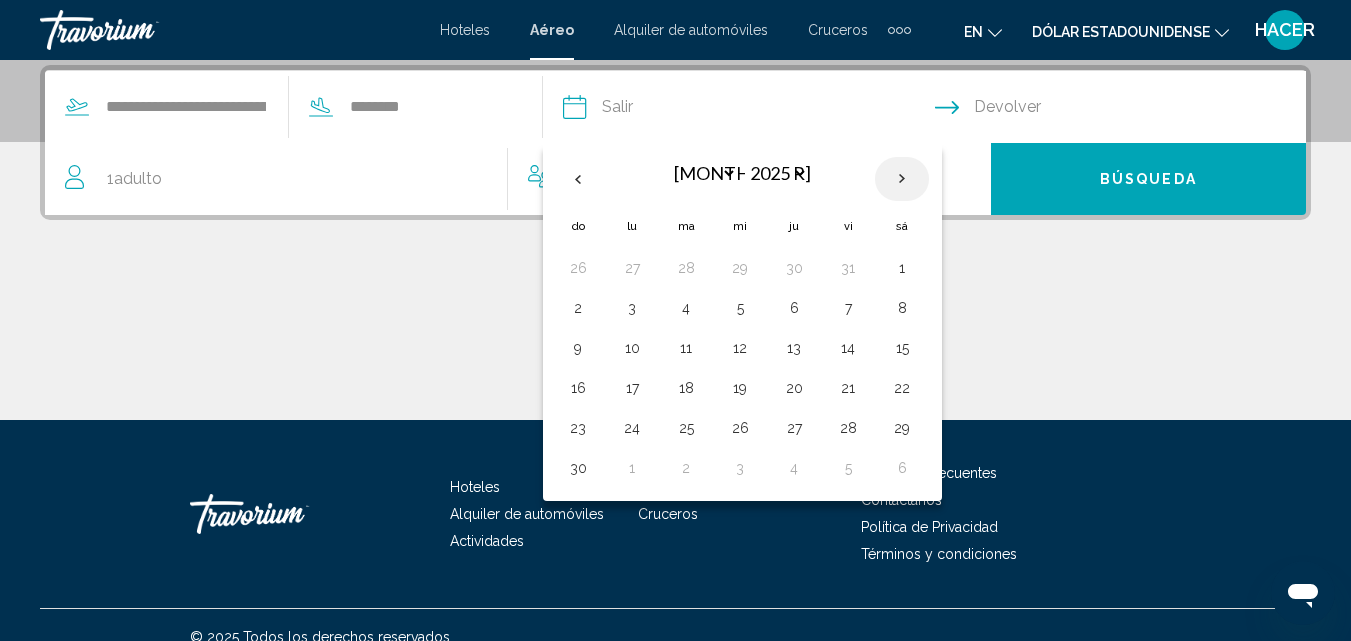 click at bounding box center (902, 179) 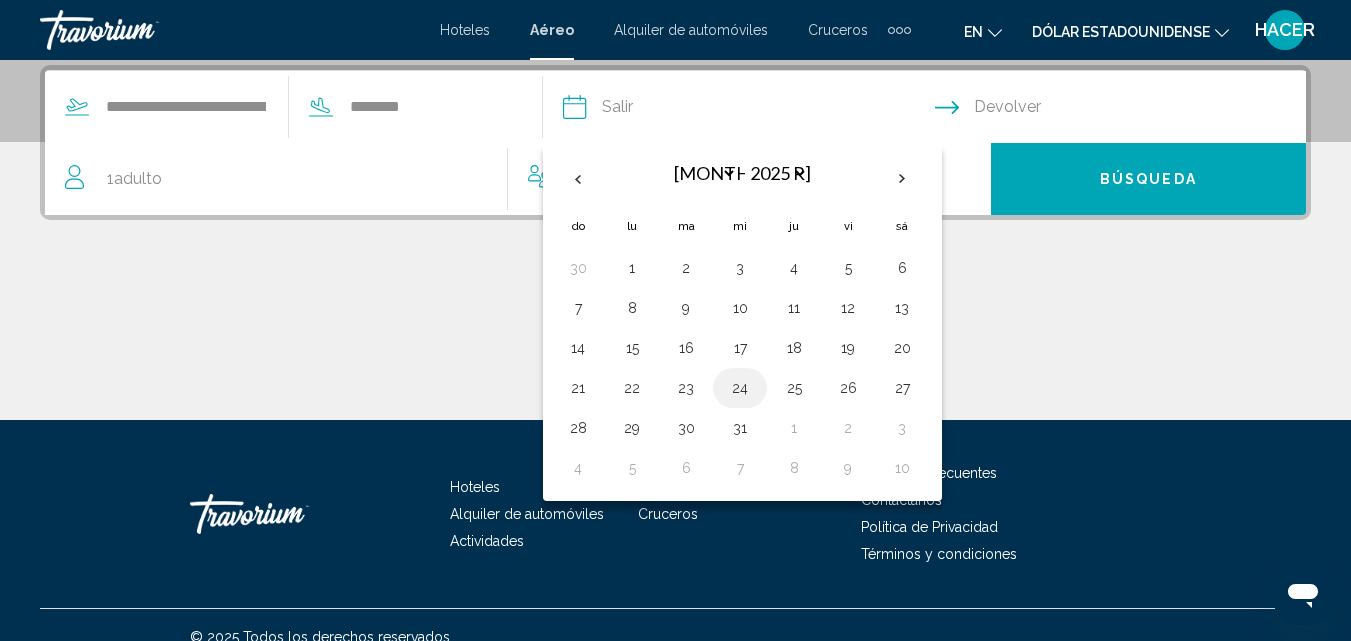 click on "24" at bounding box center (740, 388) 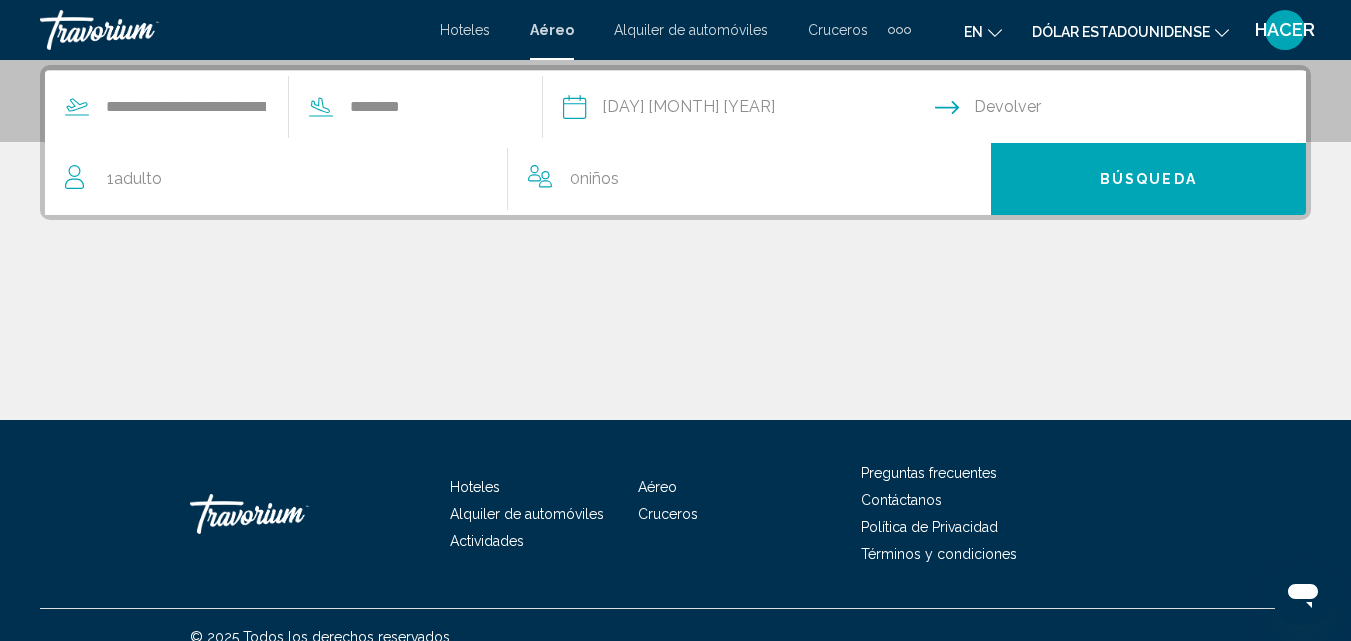 click at bounding box center [1125, 110] 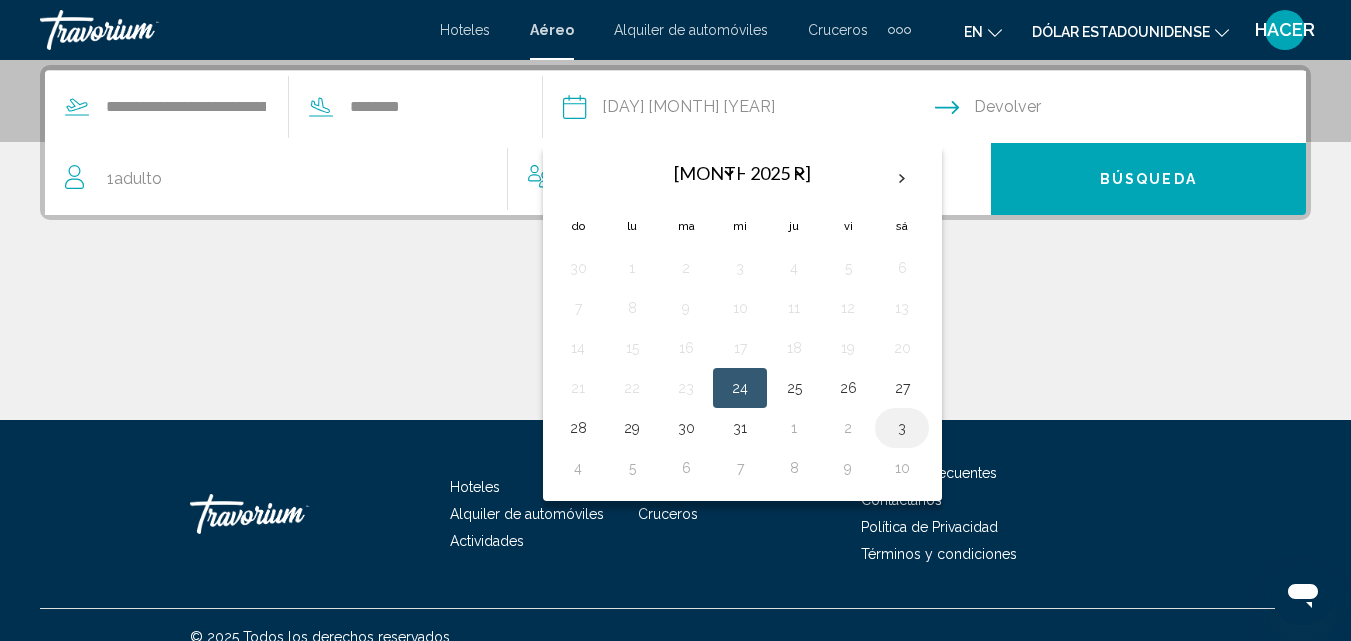 click on "3" at bounding box center [902, 428] 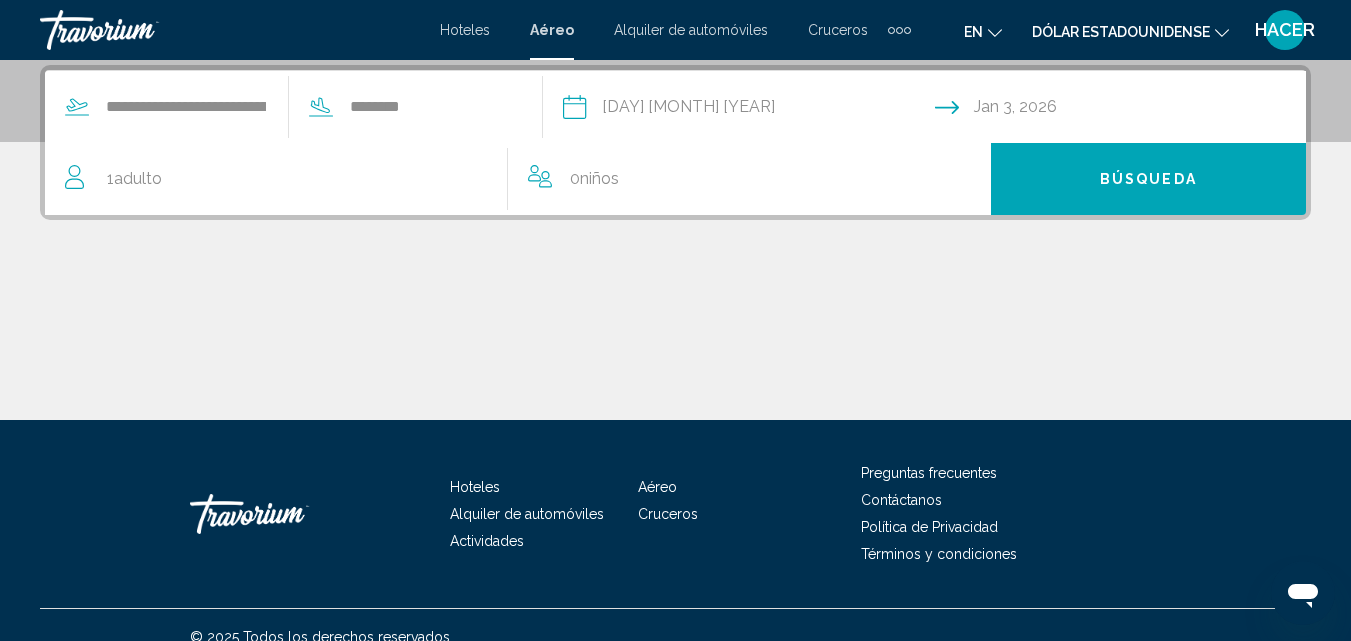 click on "Búsqueda" at bounding box center (1148, 179) 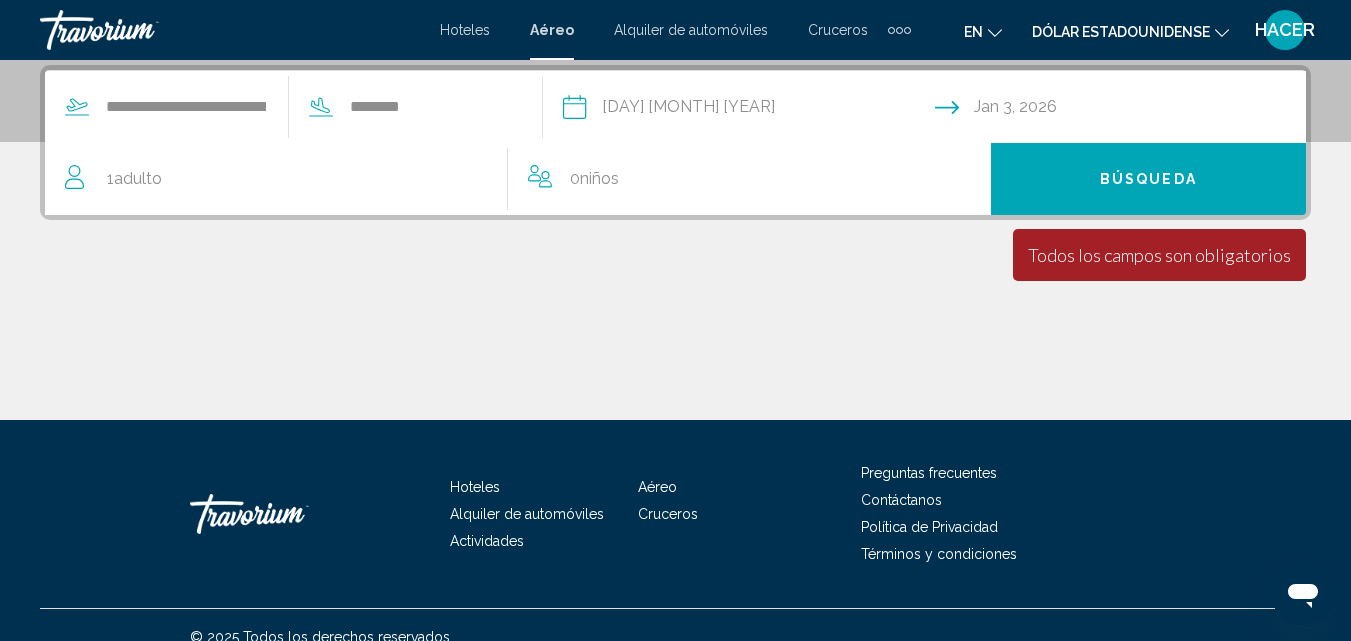 click on "Adulto" at bounding box center (138, 178) 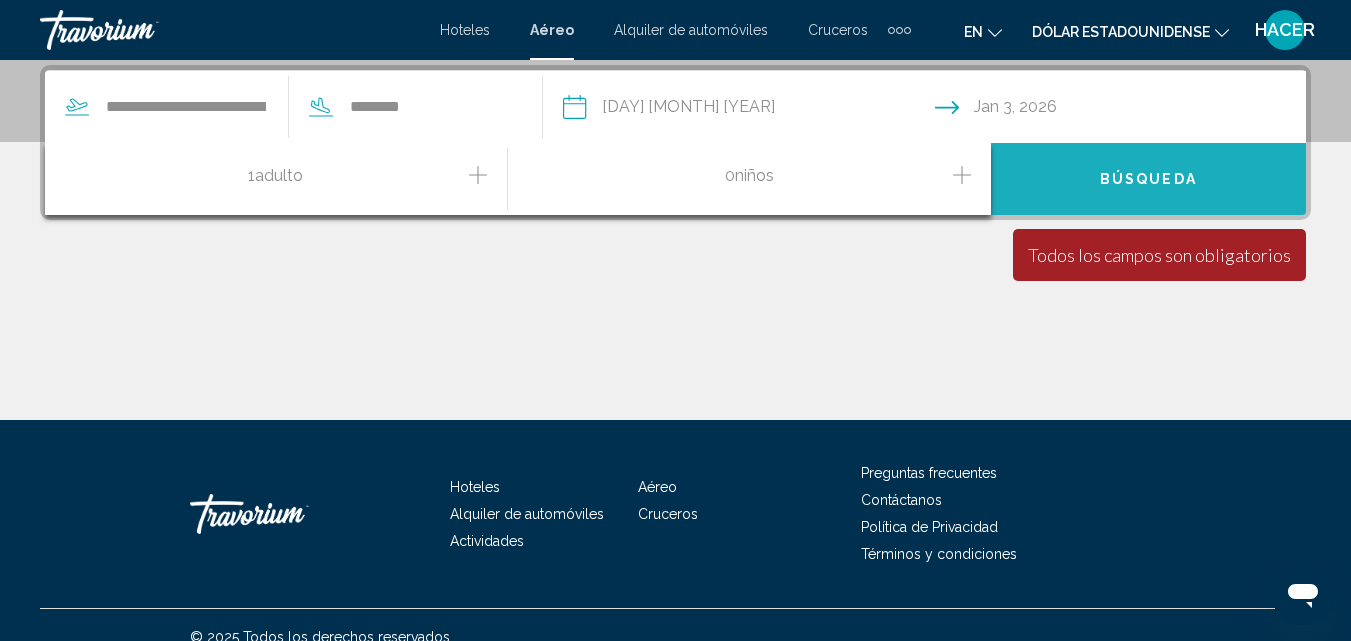 click on "Búsqueda" at bounding box center (1148, 180) 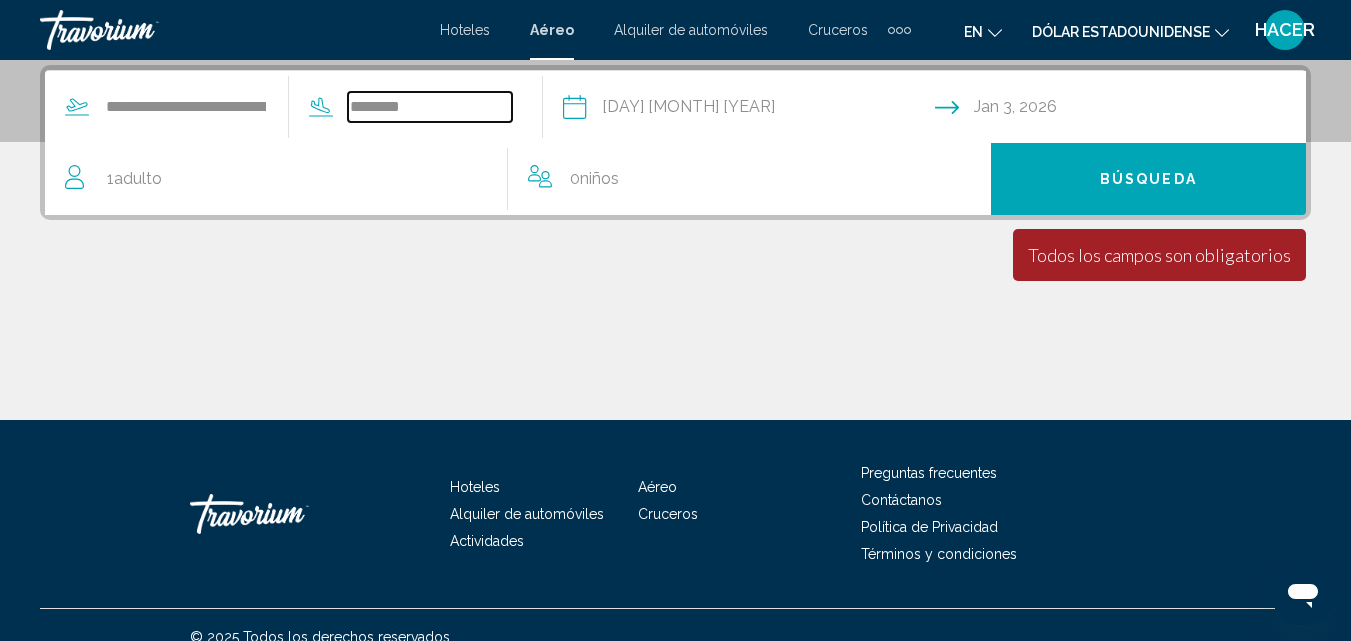 click on "********" at bounding box center [430, 107] 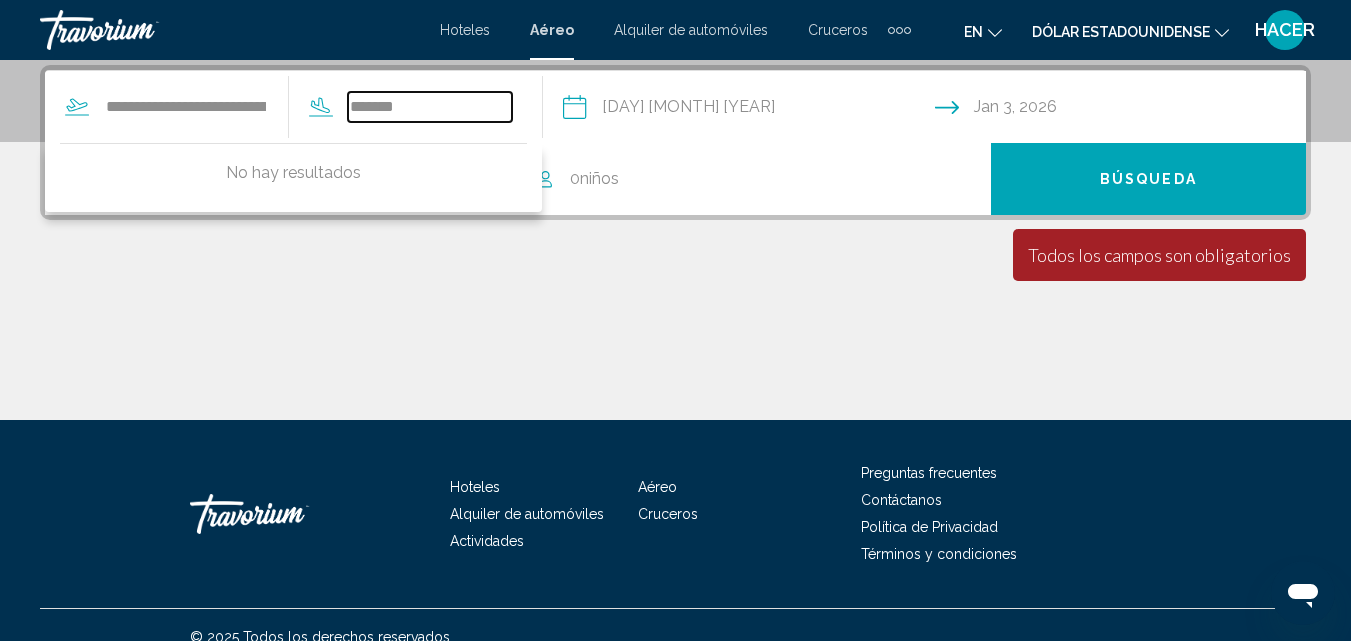 click on "*******" at bounding box center [430, 107] 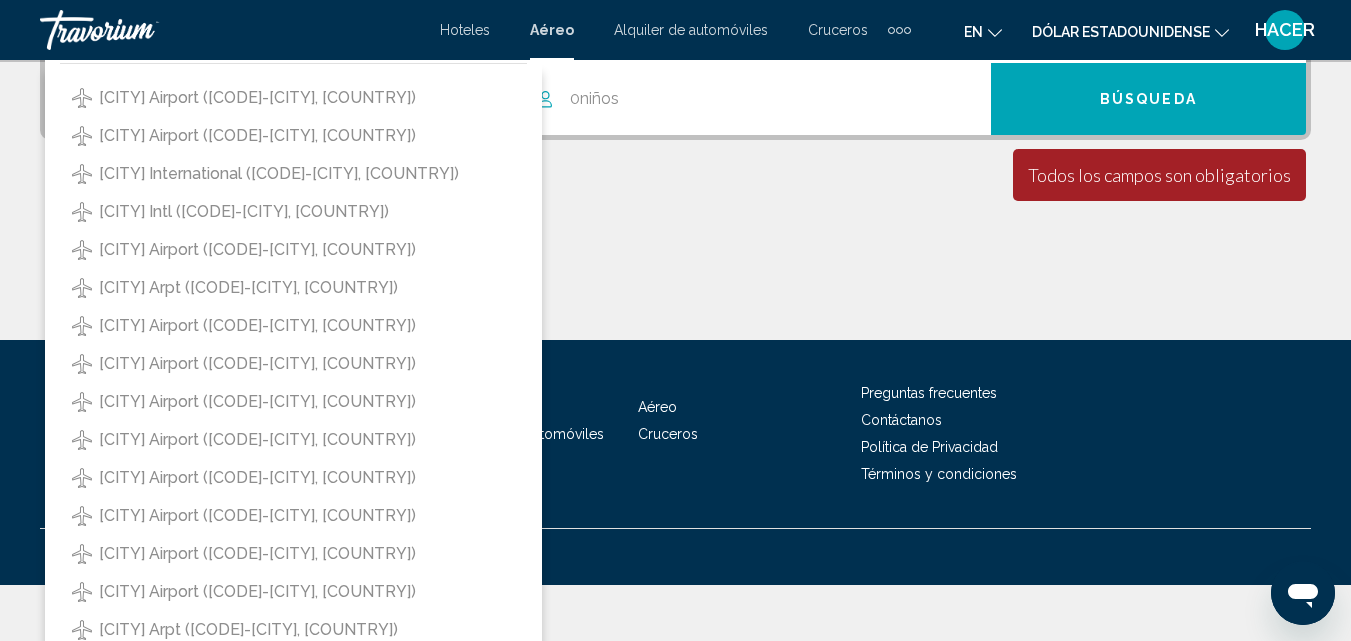 scroll, scrollTop: 556, scrollLeft: 0, axis: vertical 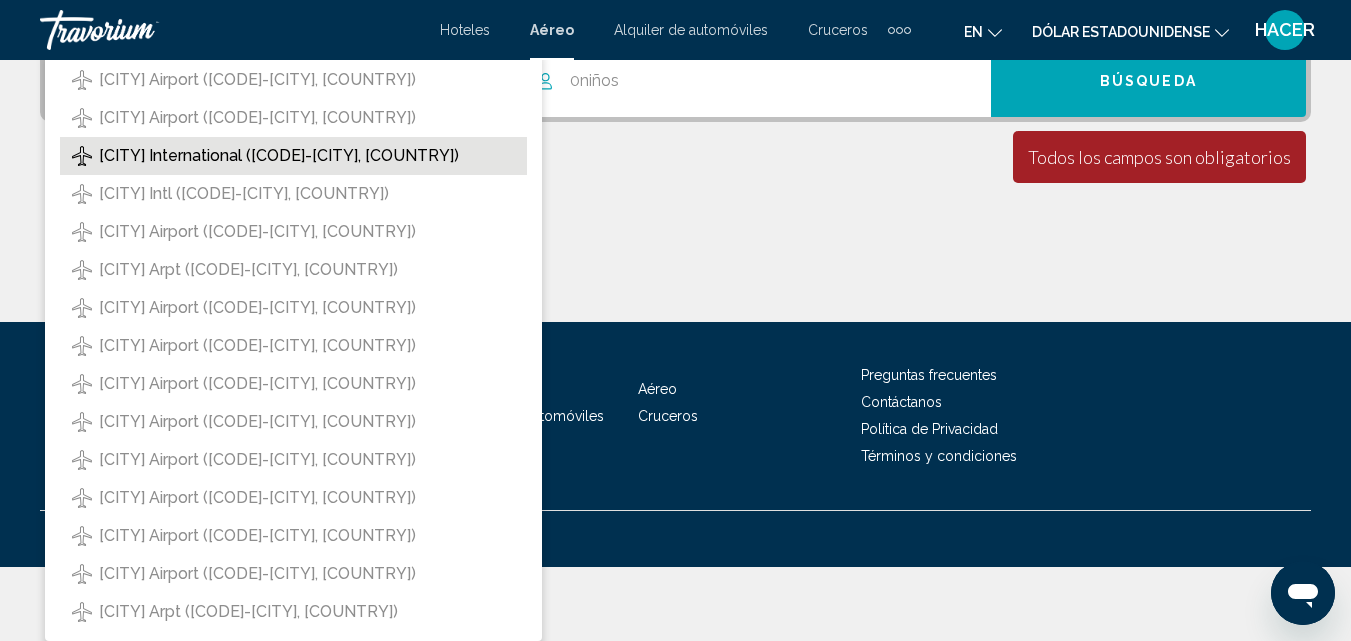 type on "*******" 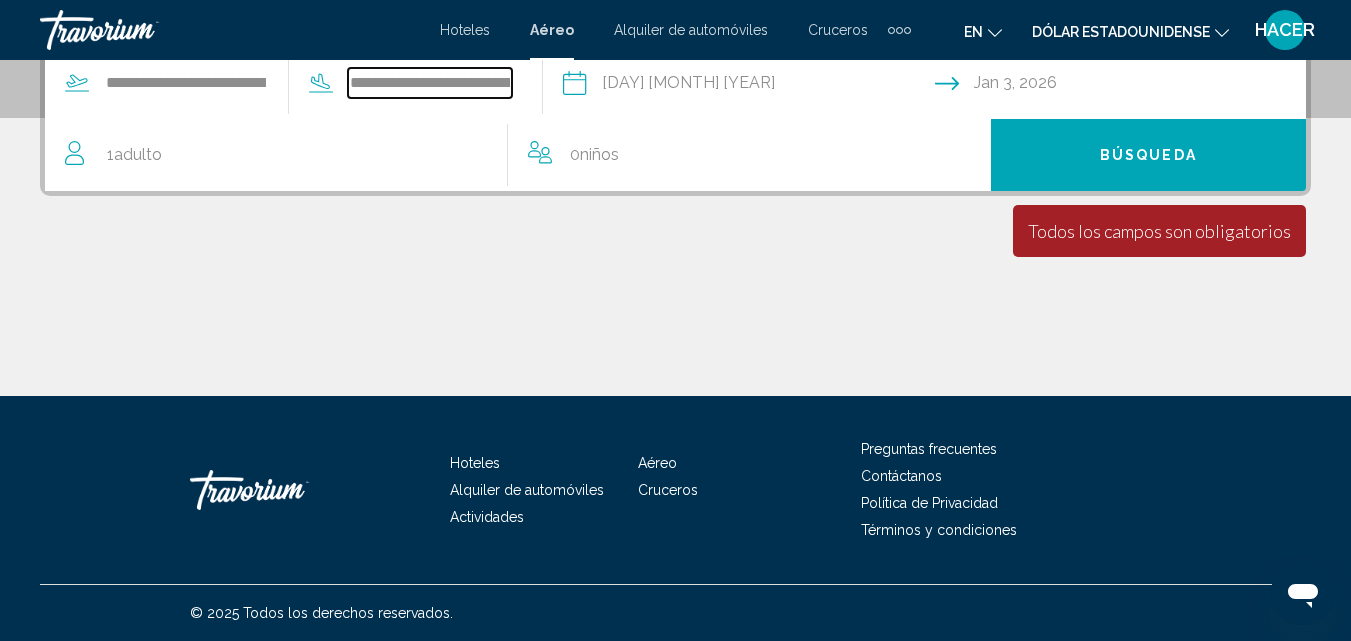 scroll, scrollTop: 458, scrollLeft: 0, axis: vertical 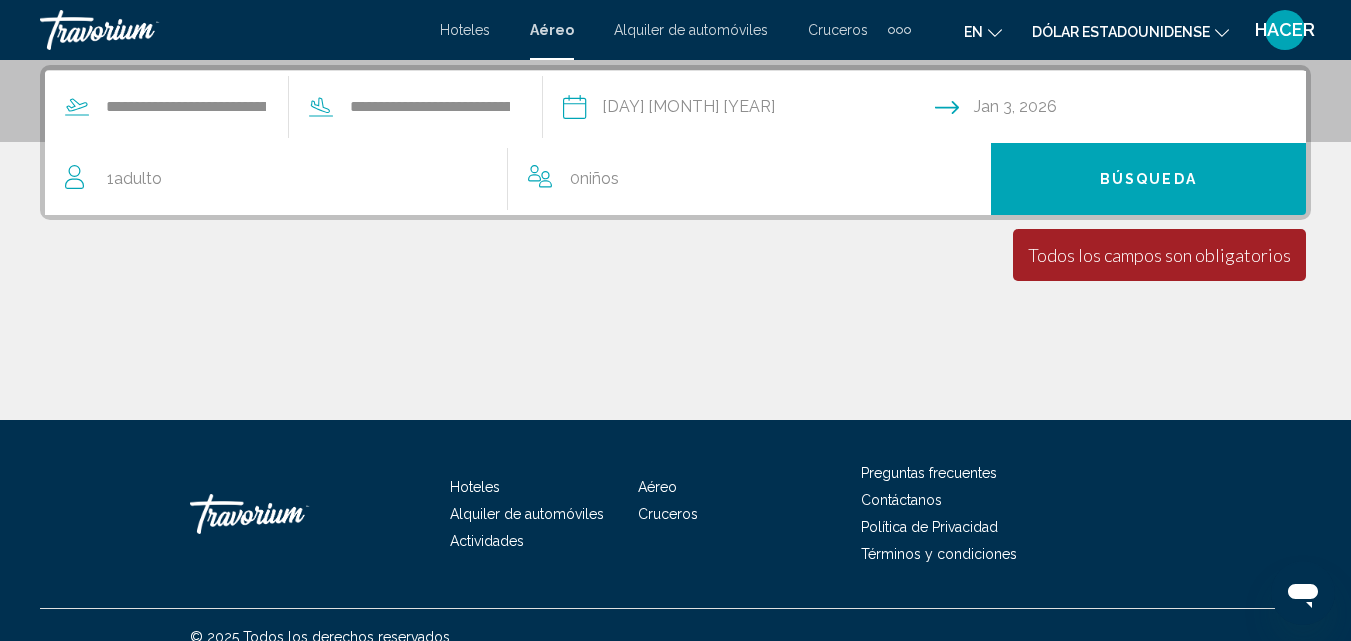 click on "Búsqueda" at bounding box center [1148, 179] 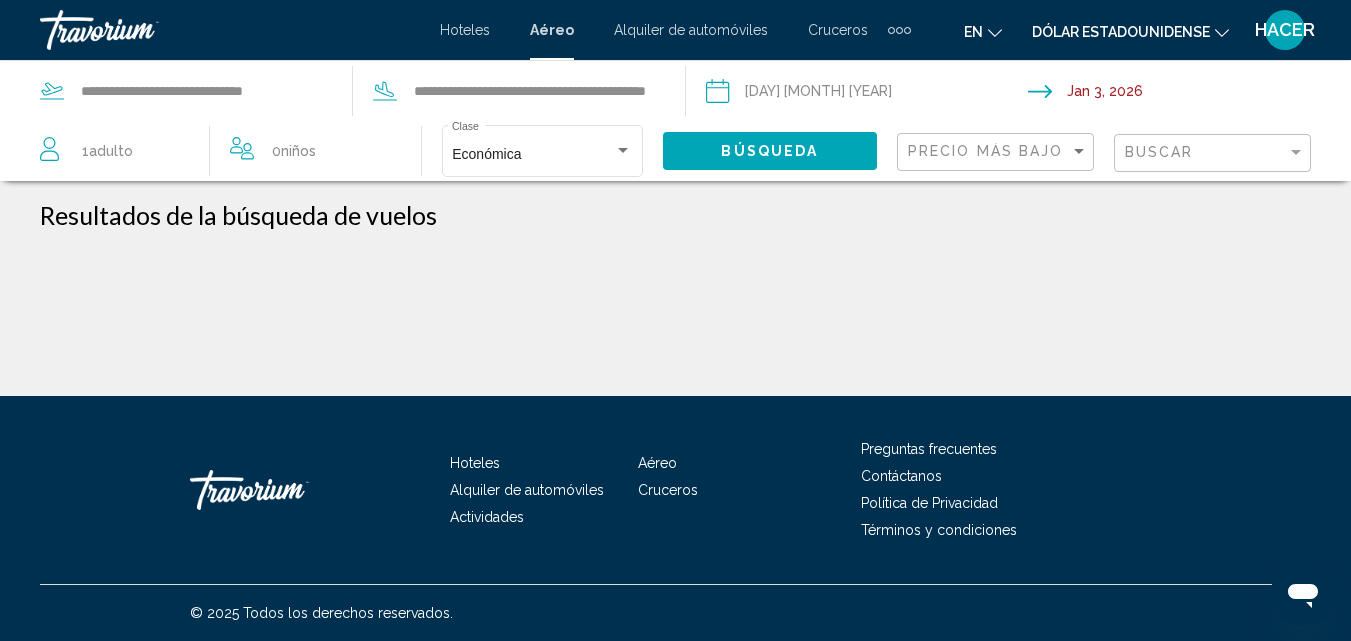 scroll, scrollTop: 0, scrollLeft: 0, axis: both 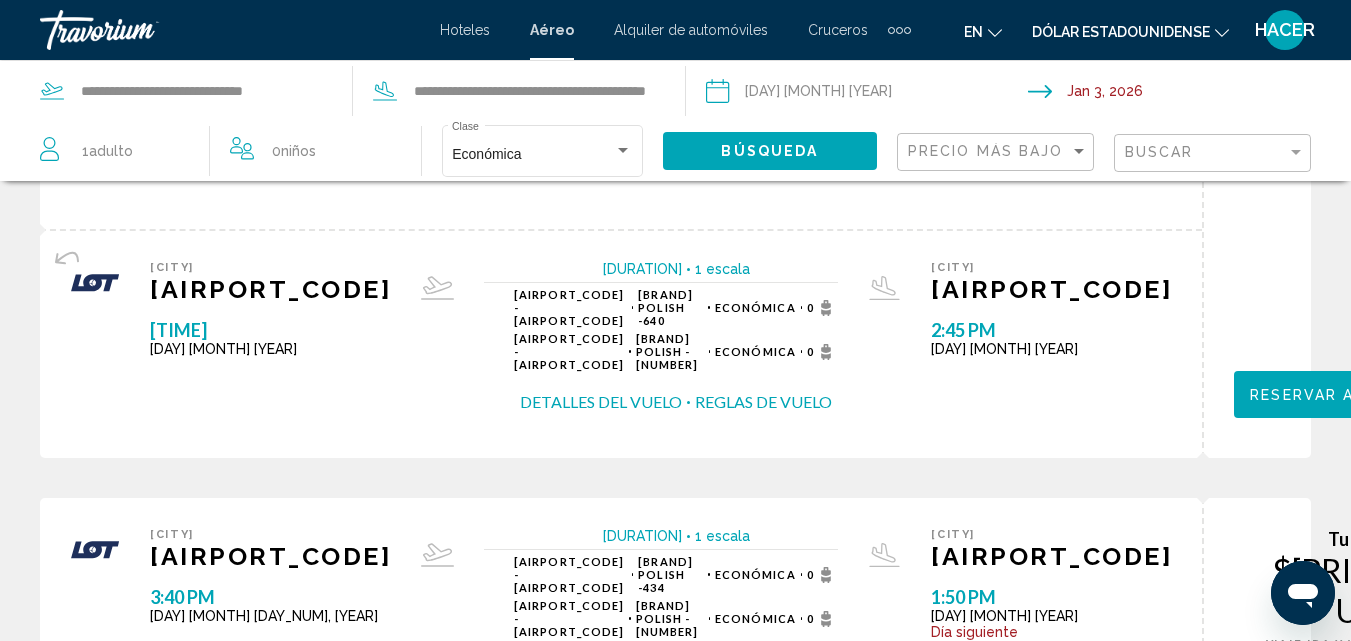 click on "Hoteles" at bounding box center (465, 30) 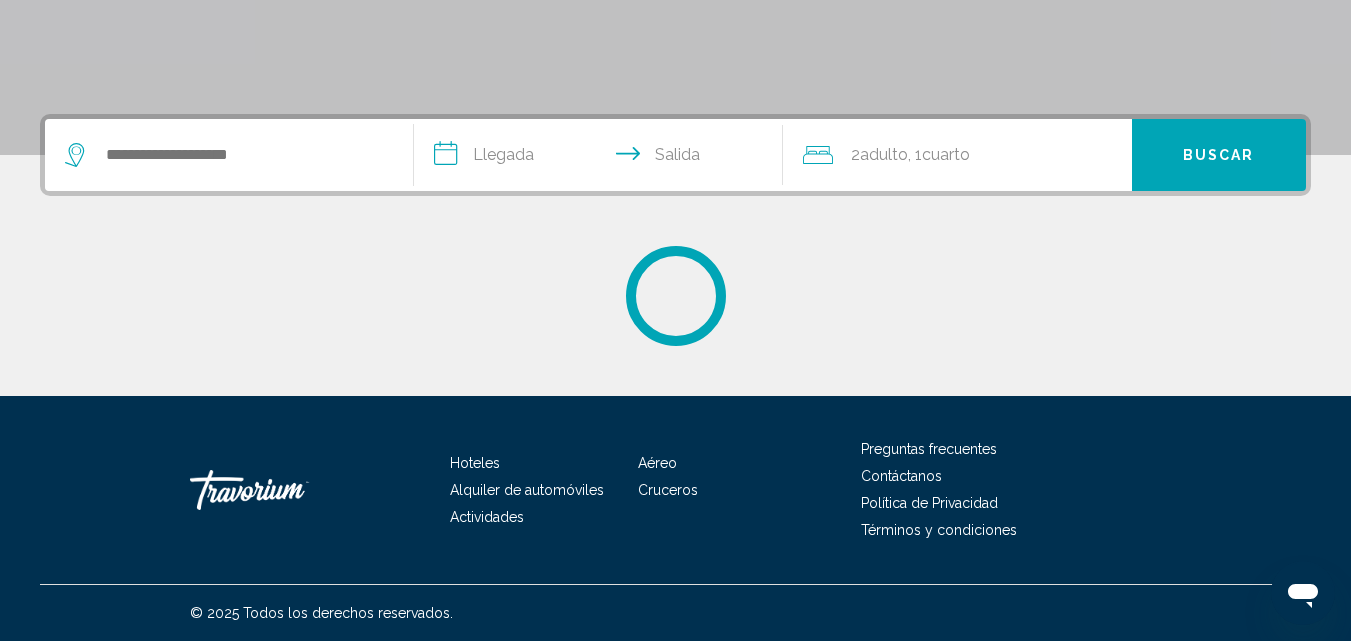 scroll, scrollTop: 0, scrollLeft: 0, axis: both 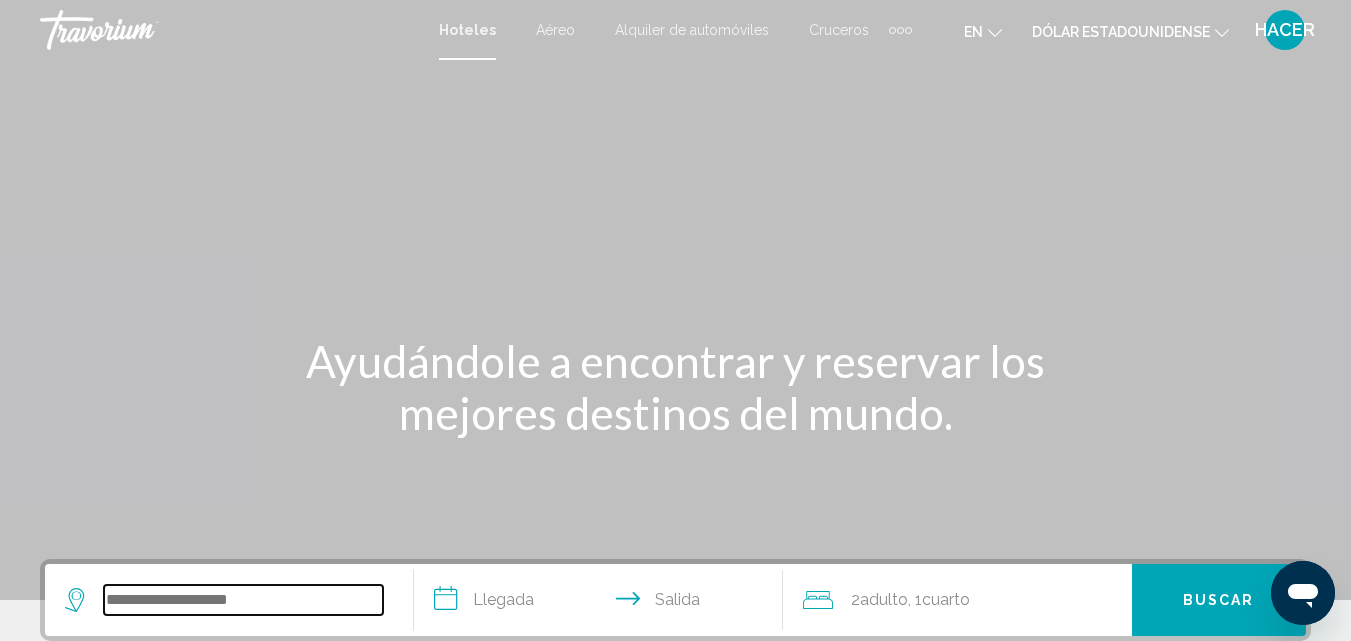 click at bounding box center (243, 600) 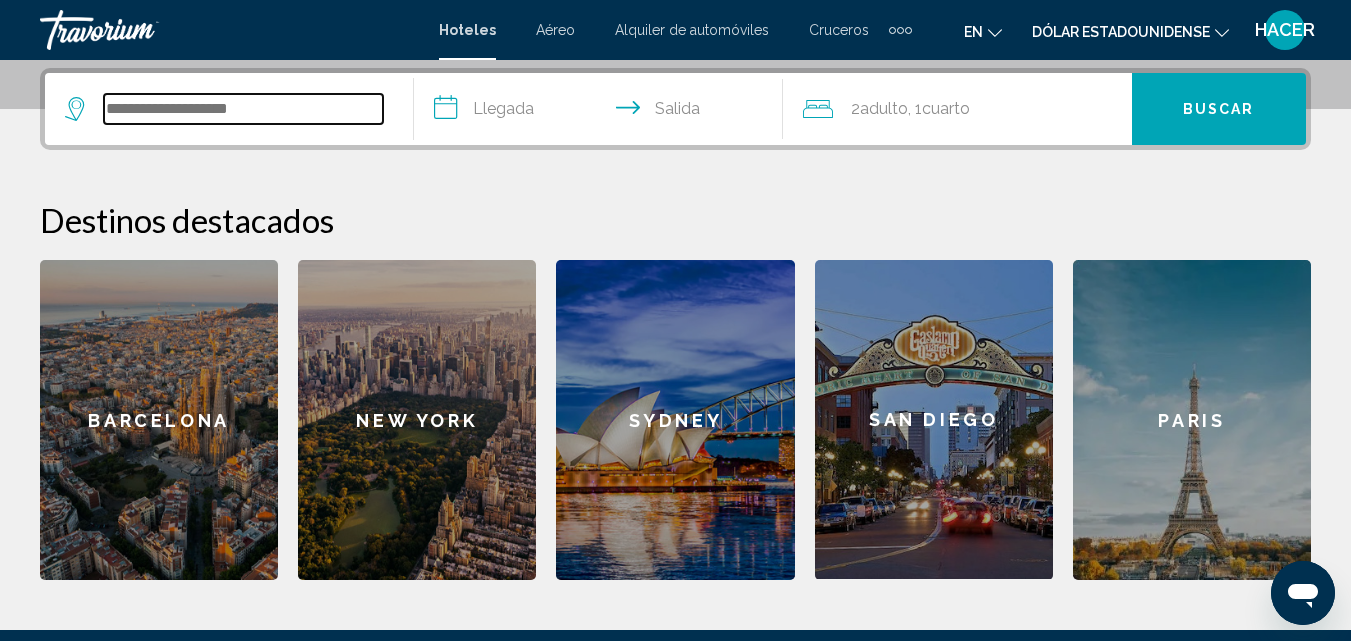 scroll, scrollTop: 494, scrollLeft: 0, axis: vertical 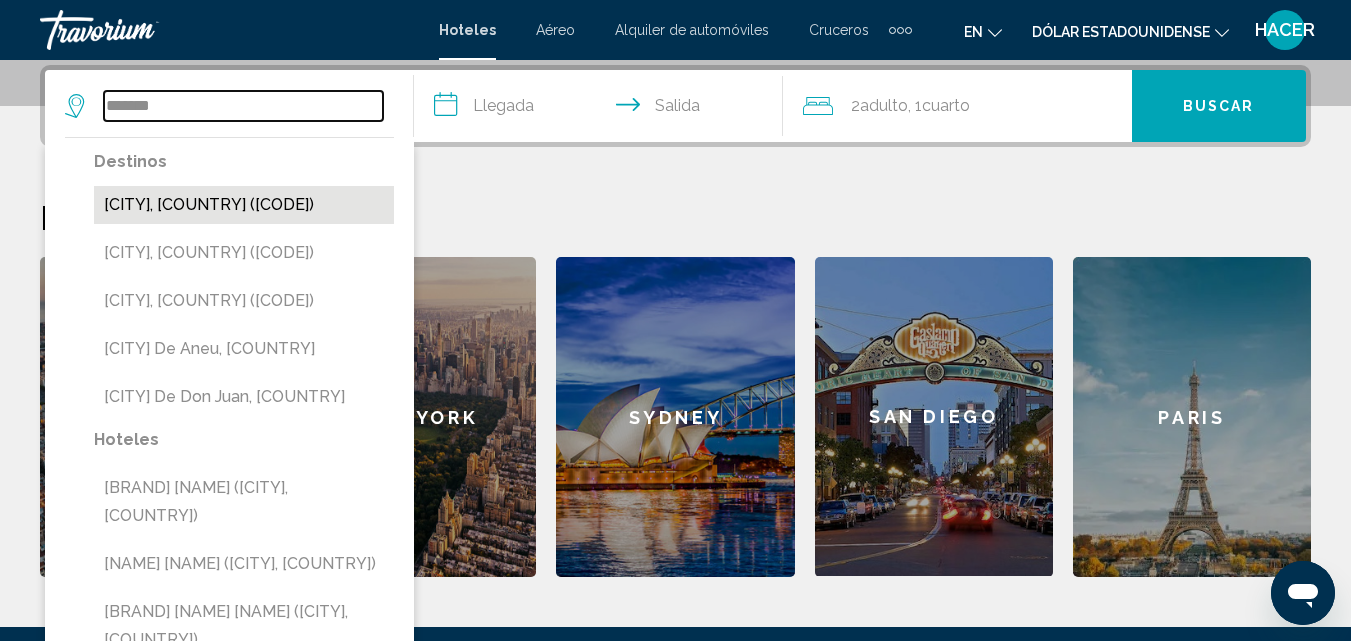 type on "*******" 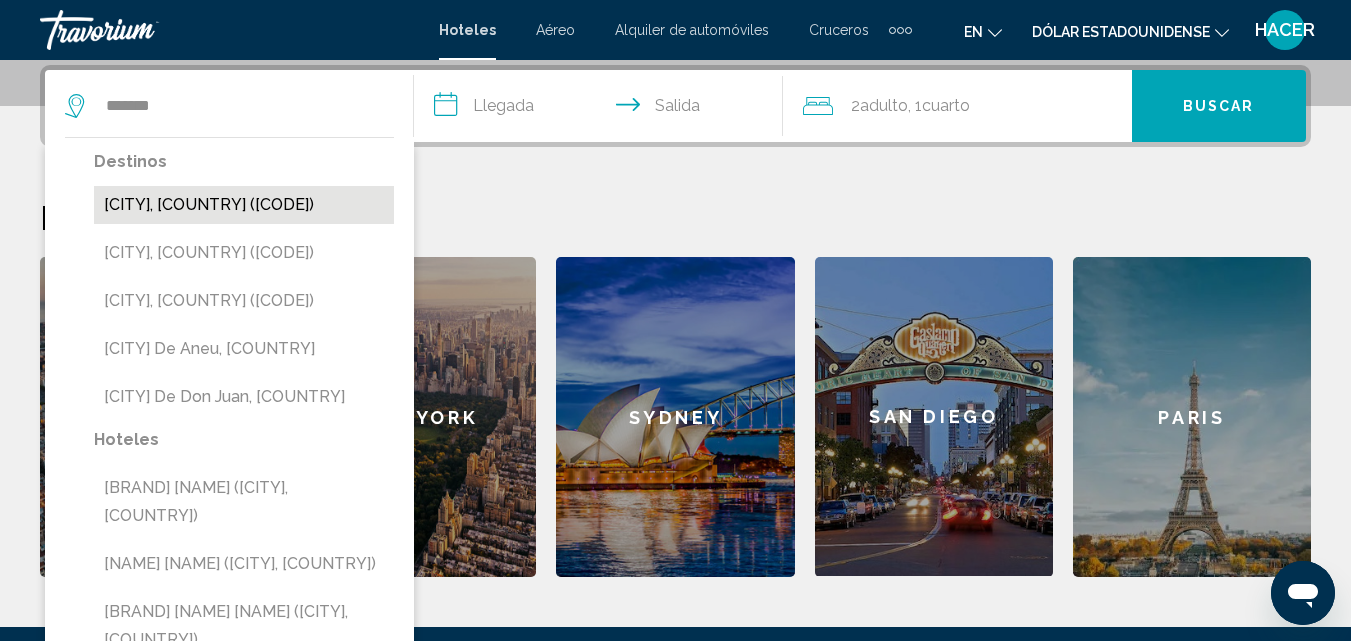 click on "[CITY], [COUNTRY] ([CODE])" at bounding box center [244, 205] 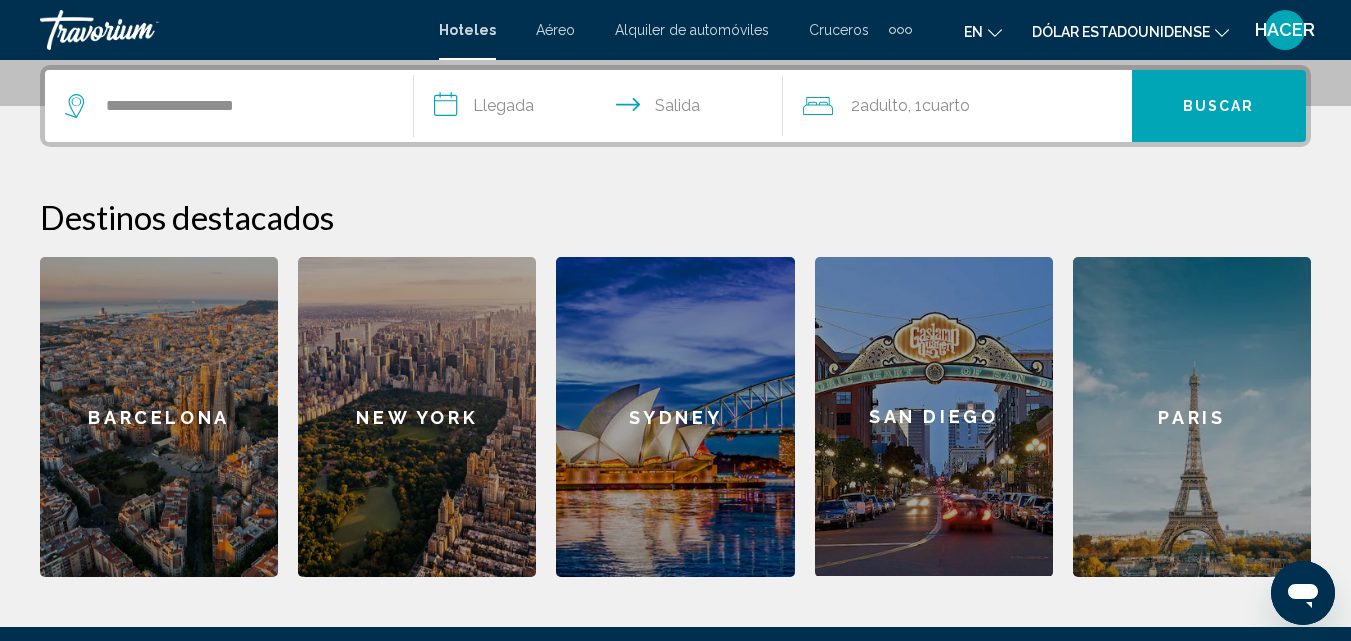 click on "**********" at bounding box center [602, 109] 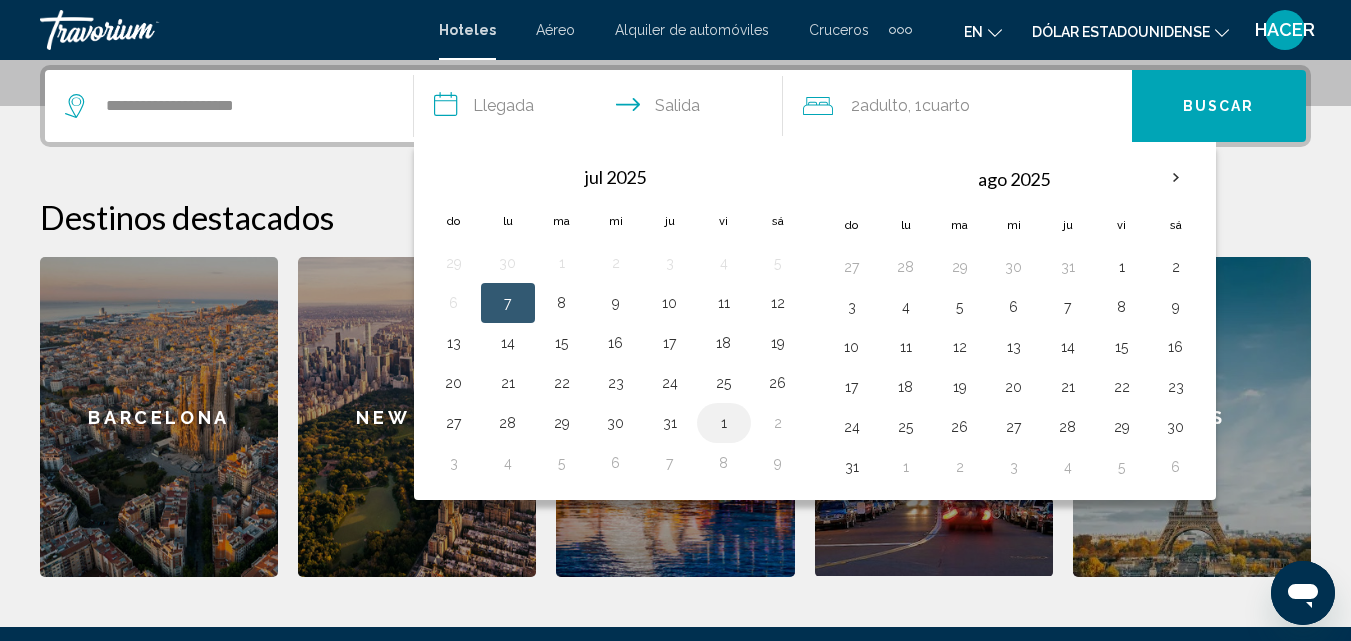 click on "1" at bounding box center (724, 423) 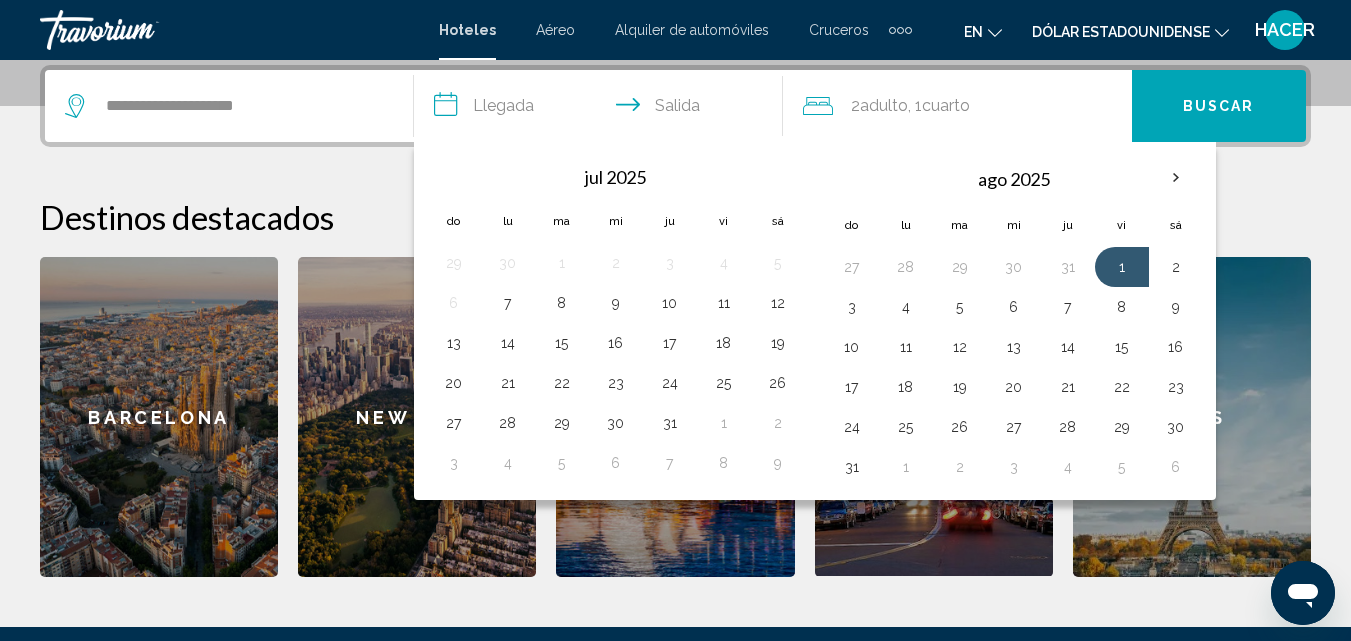click on ", 1  Cuarto habitaciones" at bounding box center (939, 106) 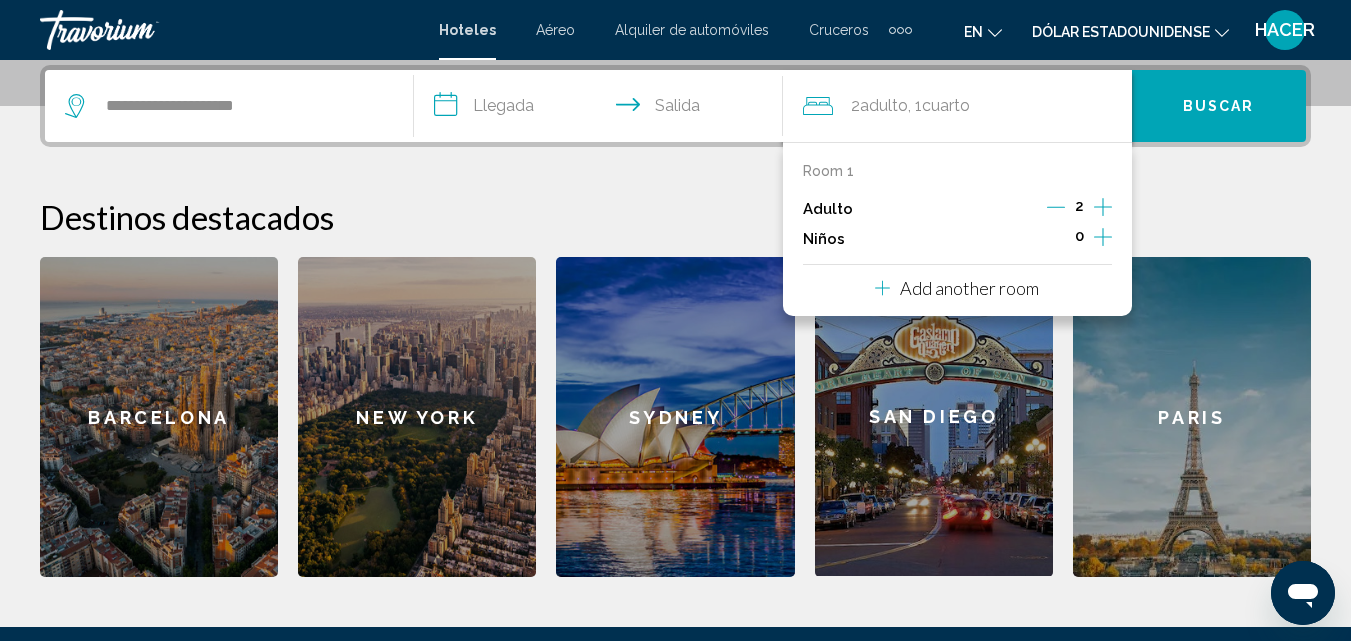 click at bounding box center (1103, 237) 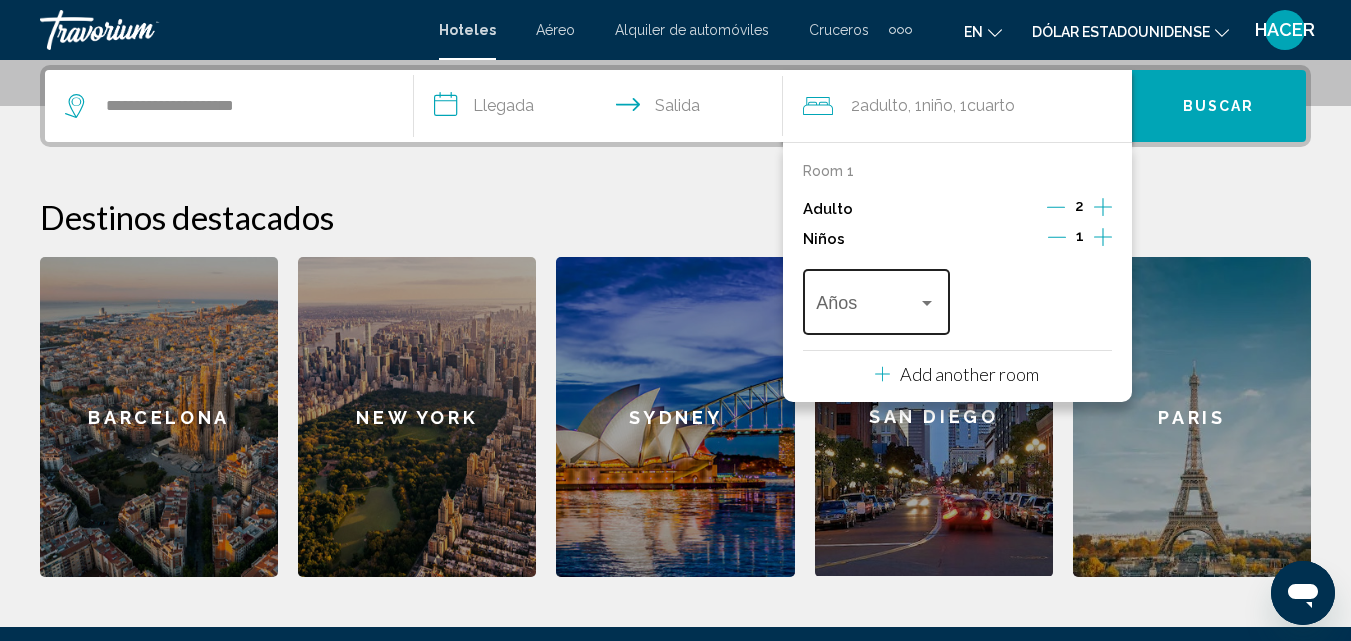 click at bounding box center (927, 303) 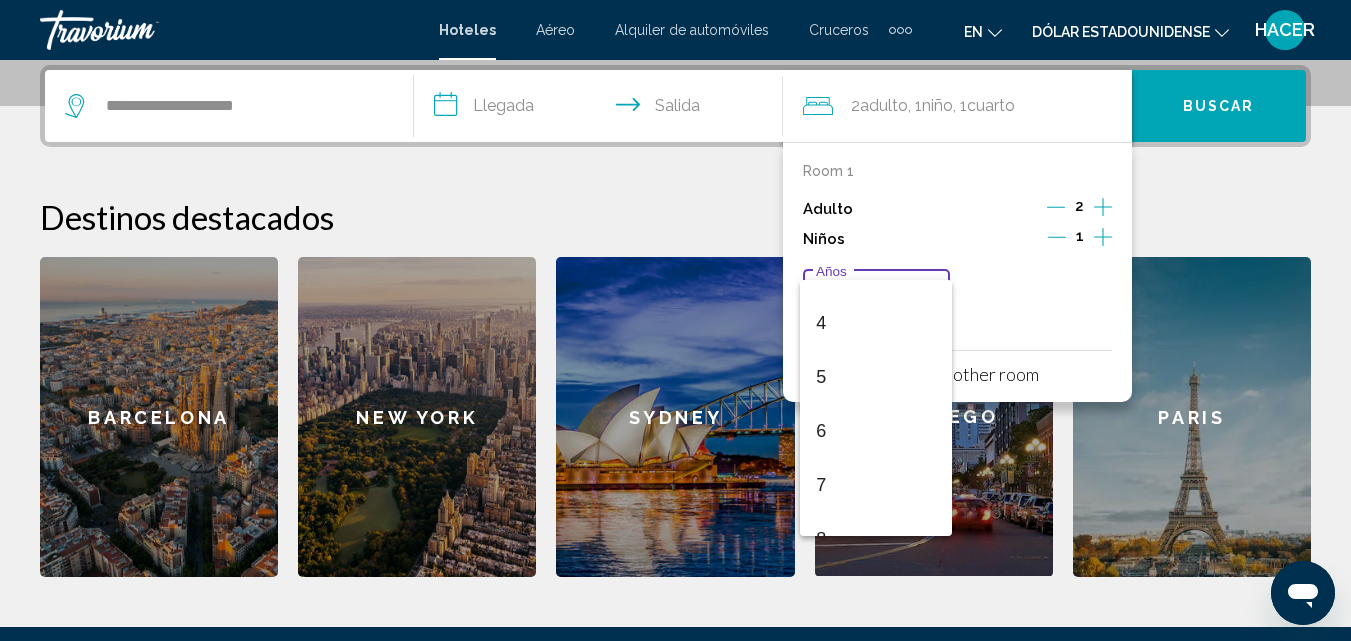 scroll, scrollTop: 240, scrollLeft: 0, axis: vertical 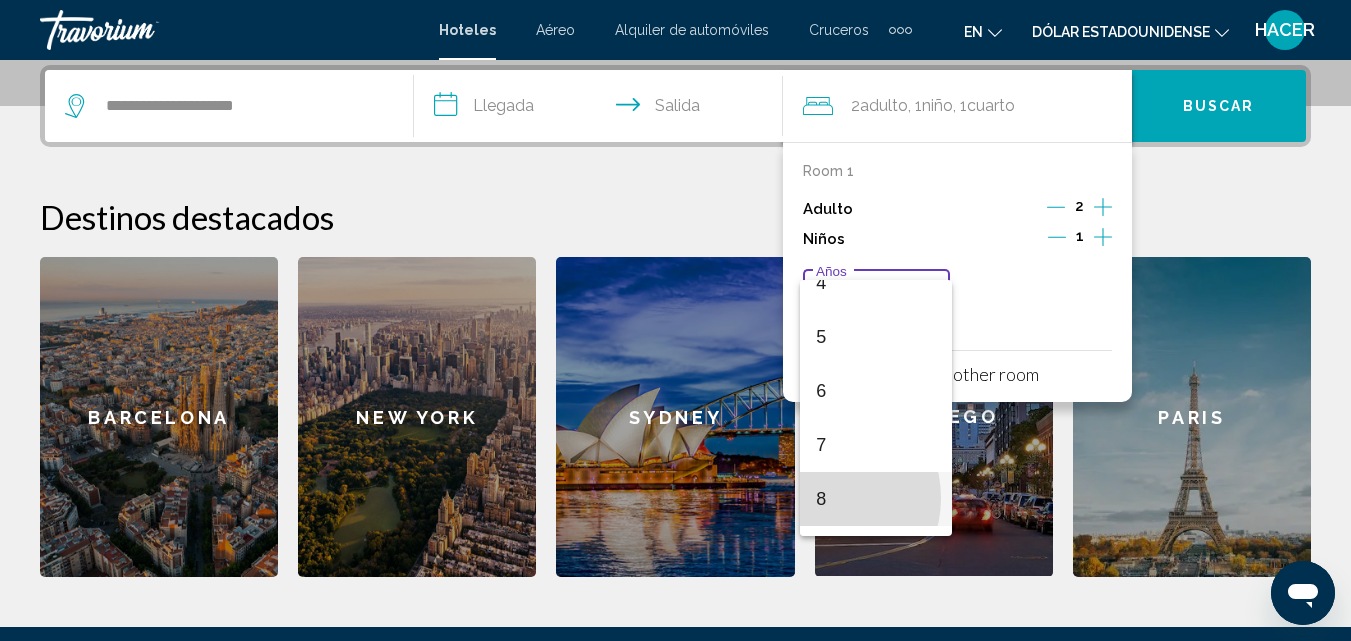 click on "8" at bounding box center (821, 499) 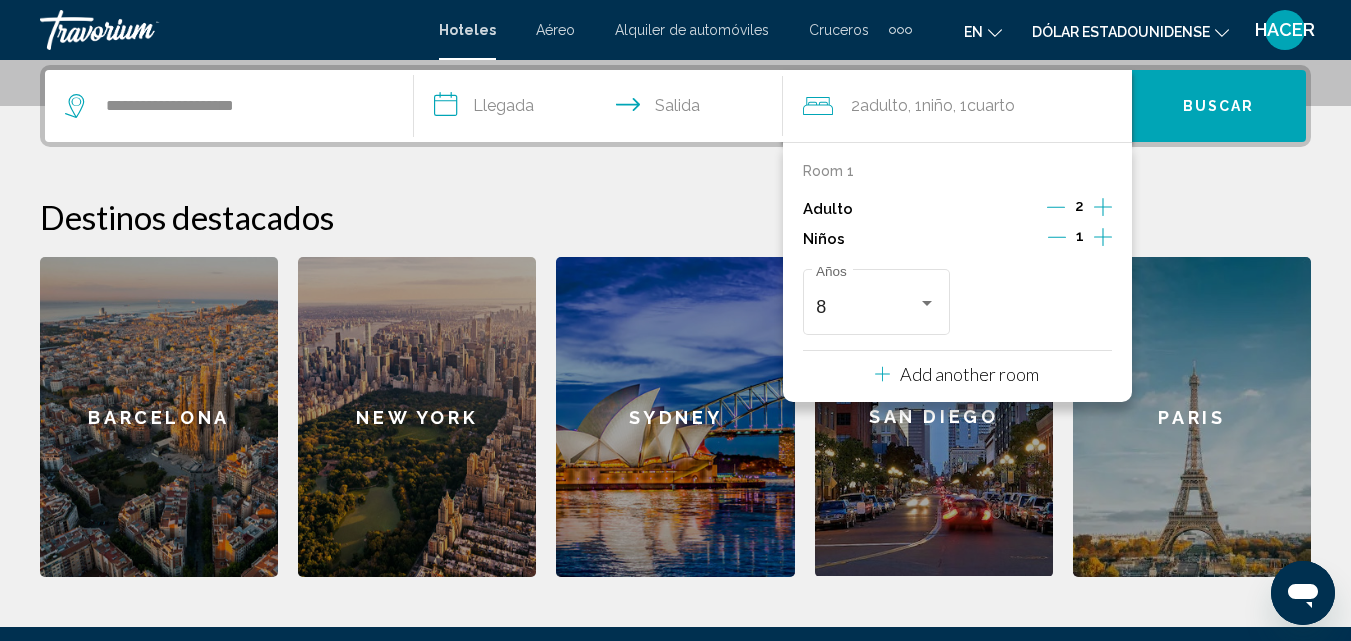 click on "Buscar" at bounding box center [1219, 106] 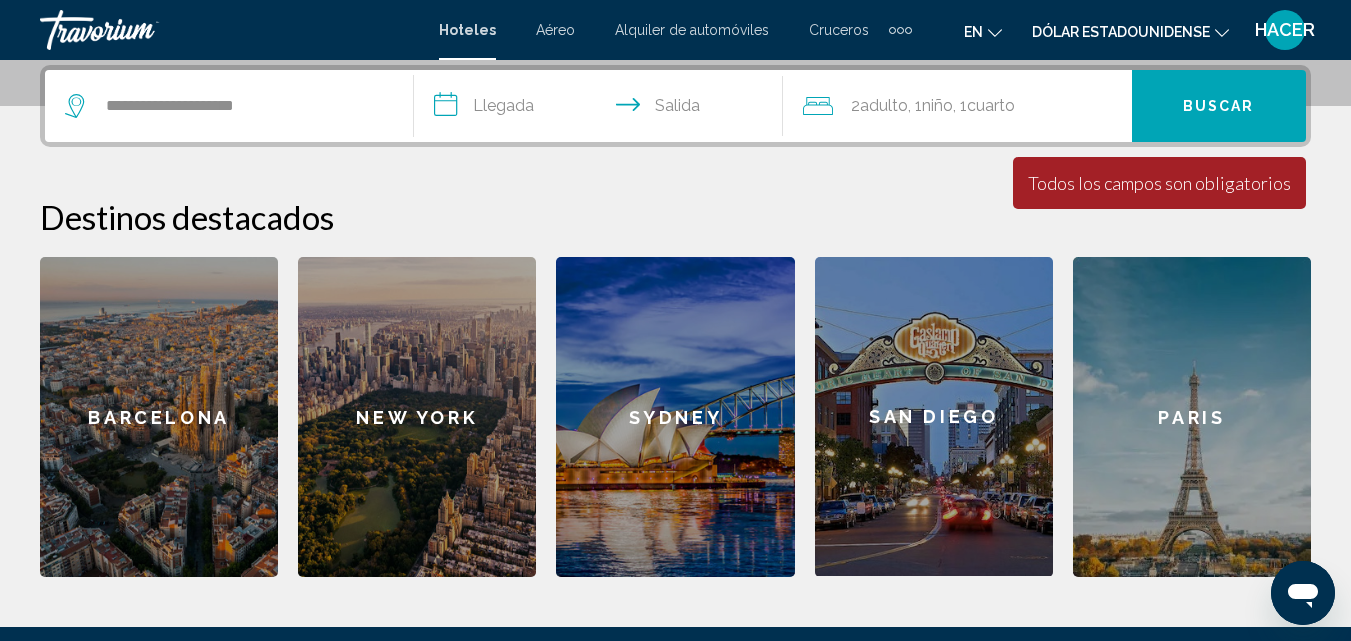 click on "**********" at bounding box center [602, 109] 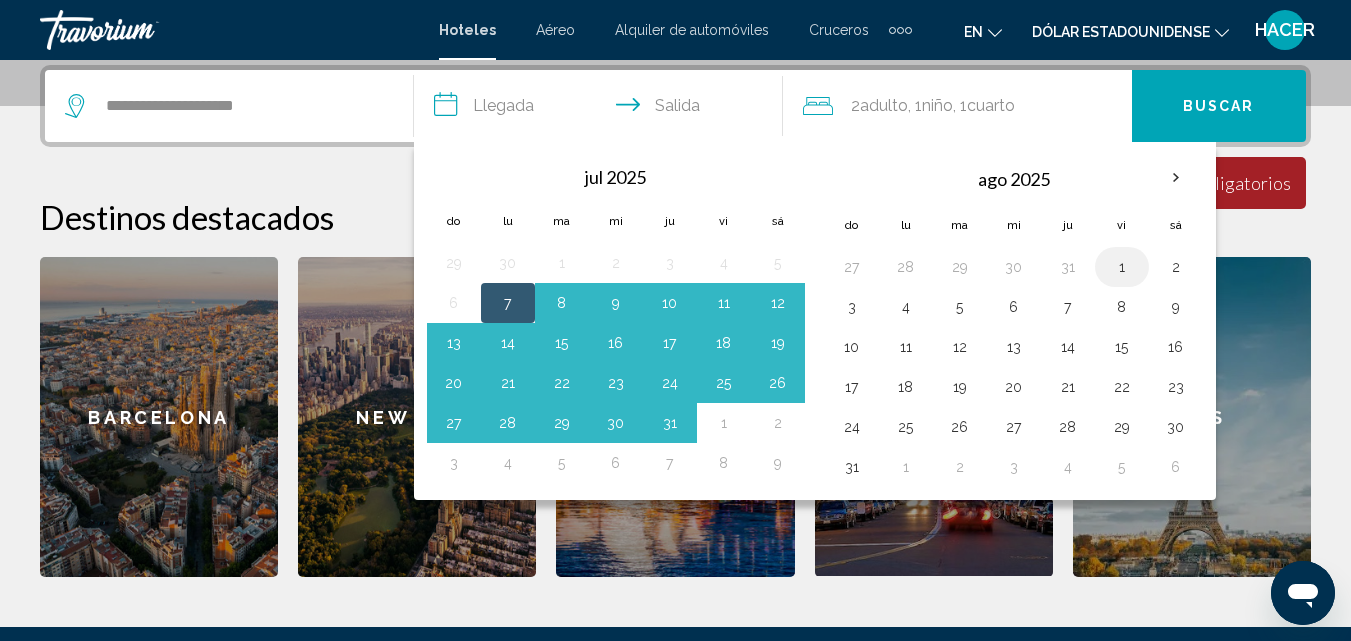 click on "1" at bounding box center [1122, 267] 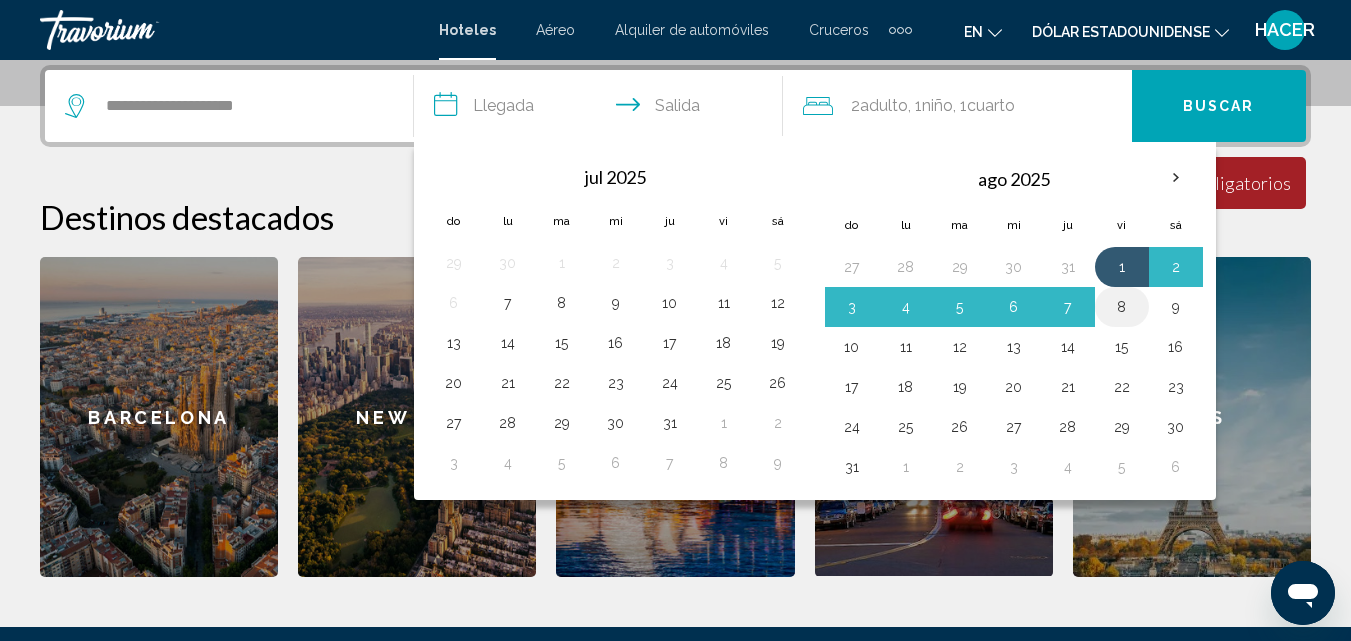 click on "8" at bounding box center (1122, 307) 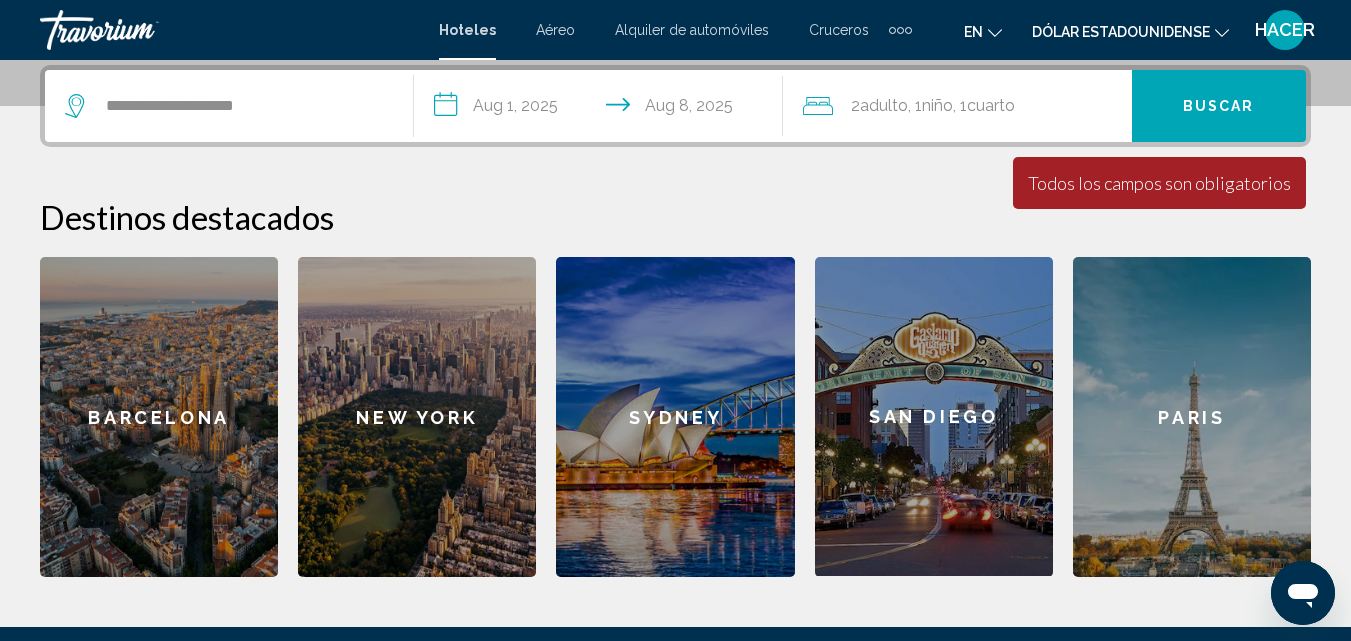 click on "Todos los campos son obligatorios" at bounding box center [1159, 183] 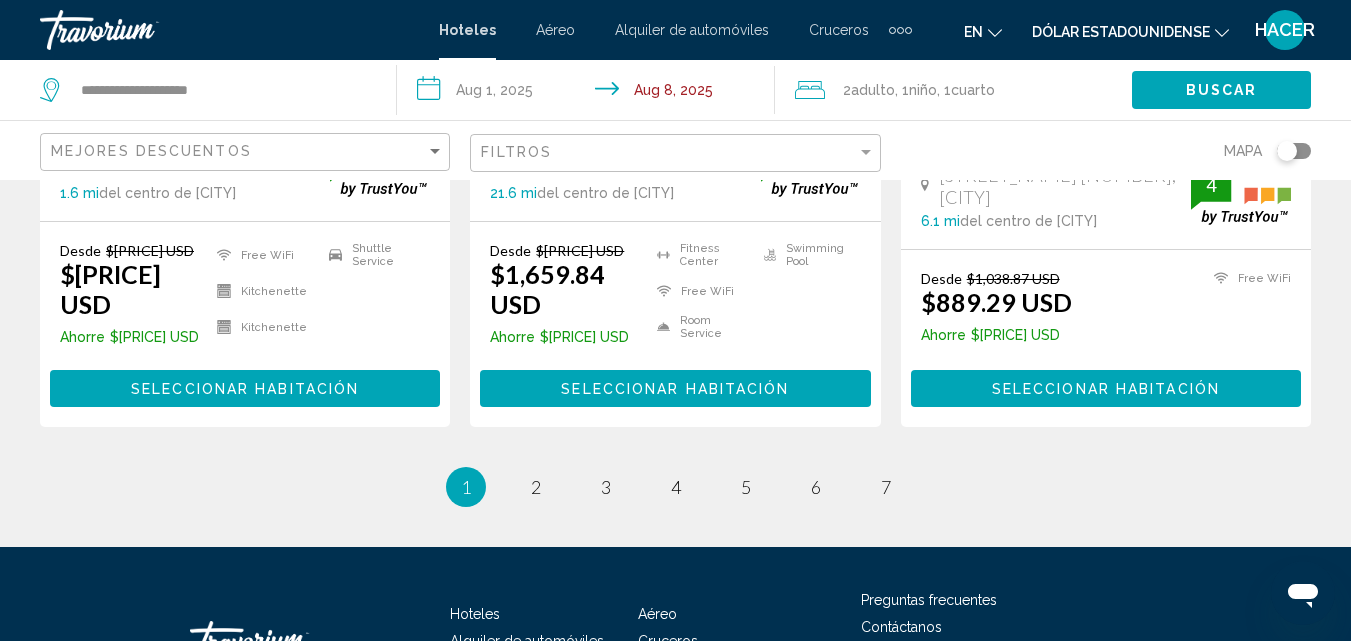 scroll, scrollTop: 2720, scrollLeft: 0, axis: vertical 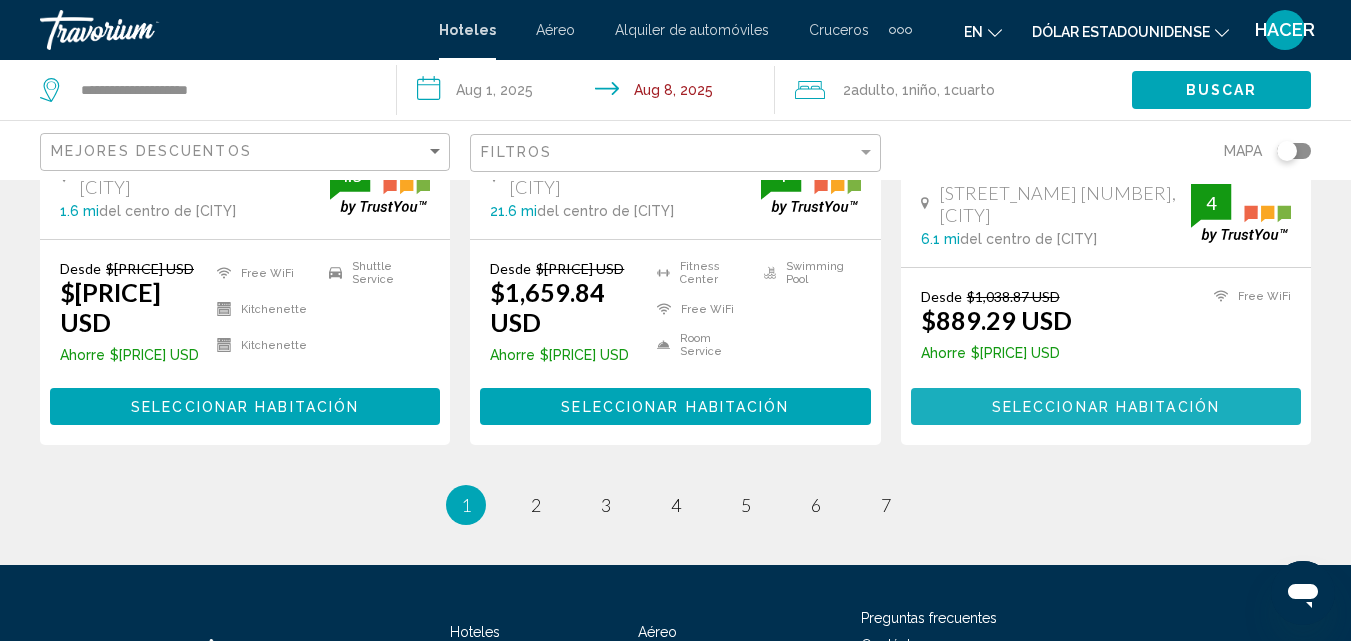 click on "Seleccionar habitación" at bounding box center [1106, 407] 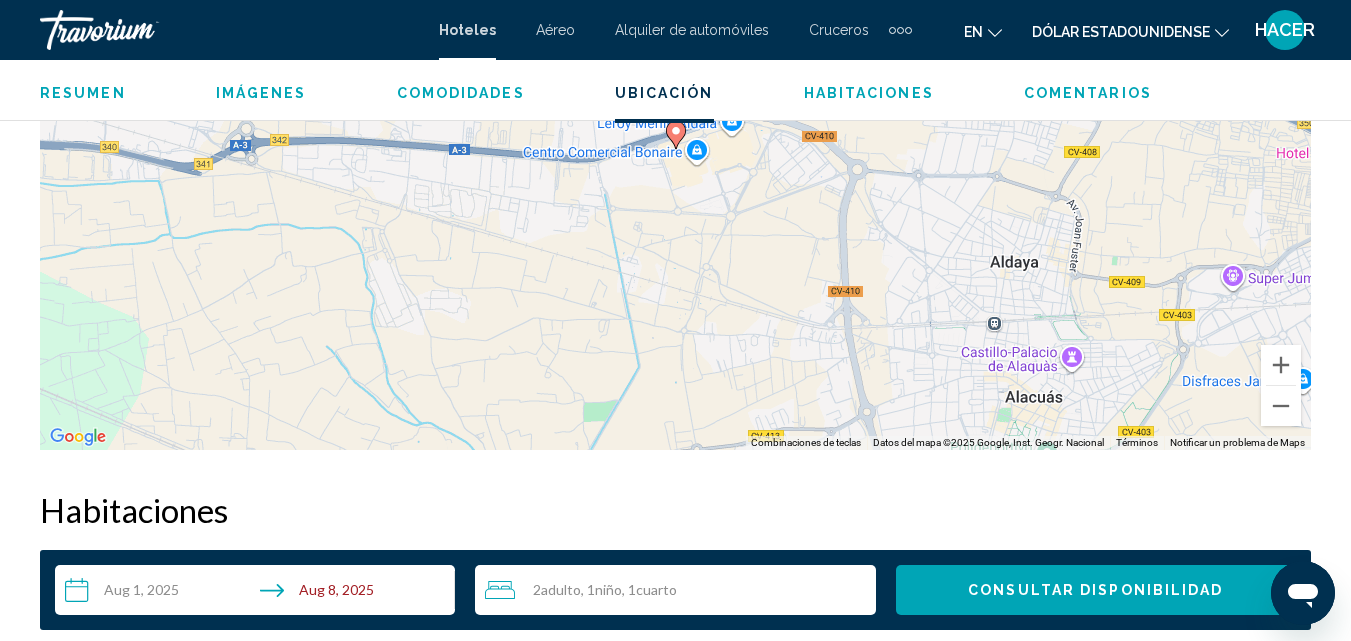 scroll, scrollTop: 2520, scrollLeft: 0, axis: vertical 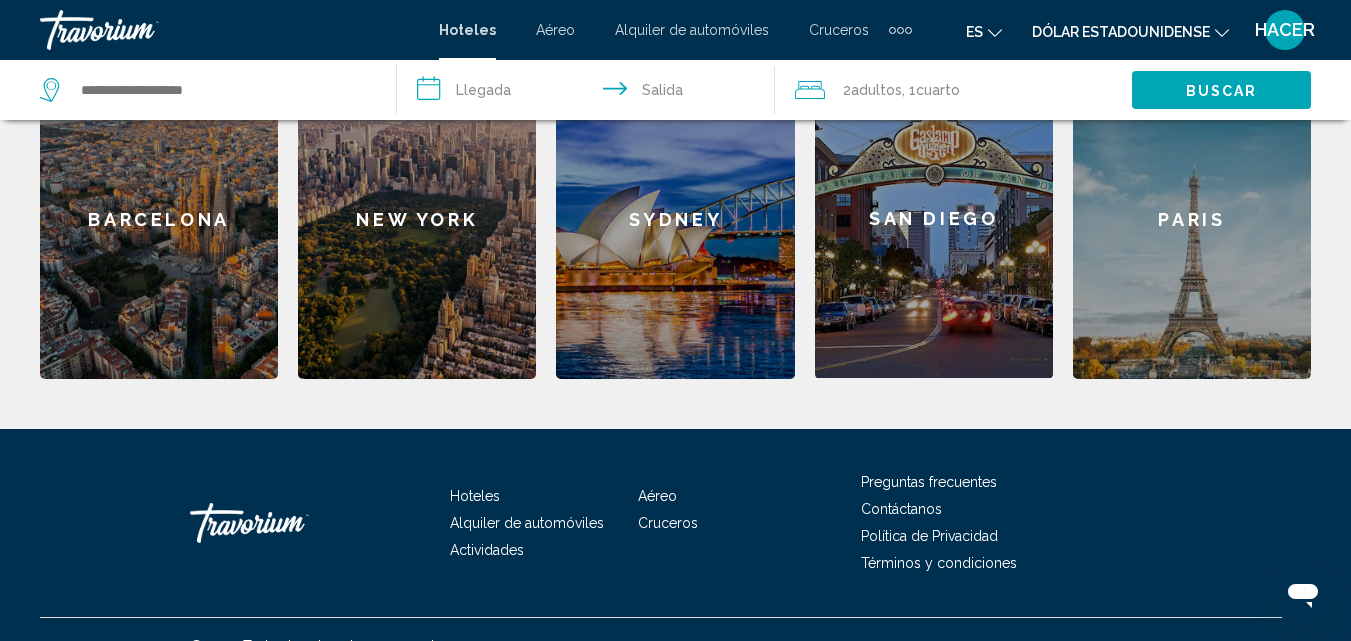 click on "Sydney" at bounding box center (675, 219) 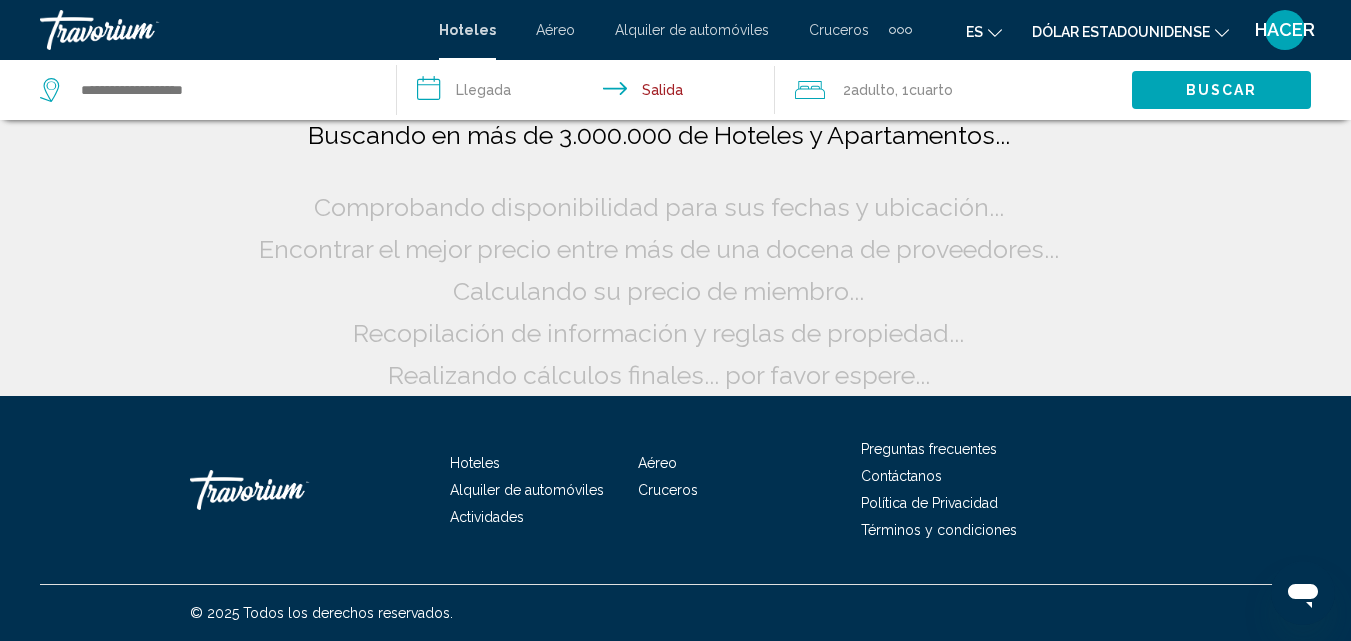 scroll, scrollTop: 0, scrollLeft: 0, axis: both 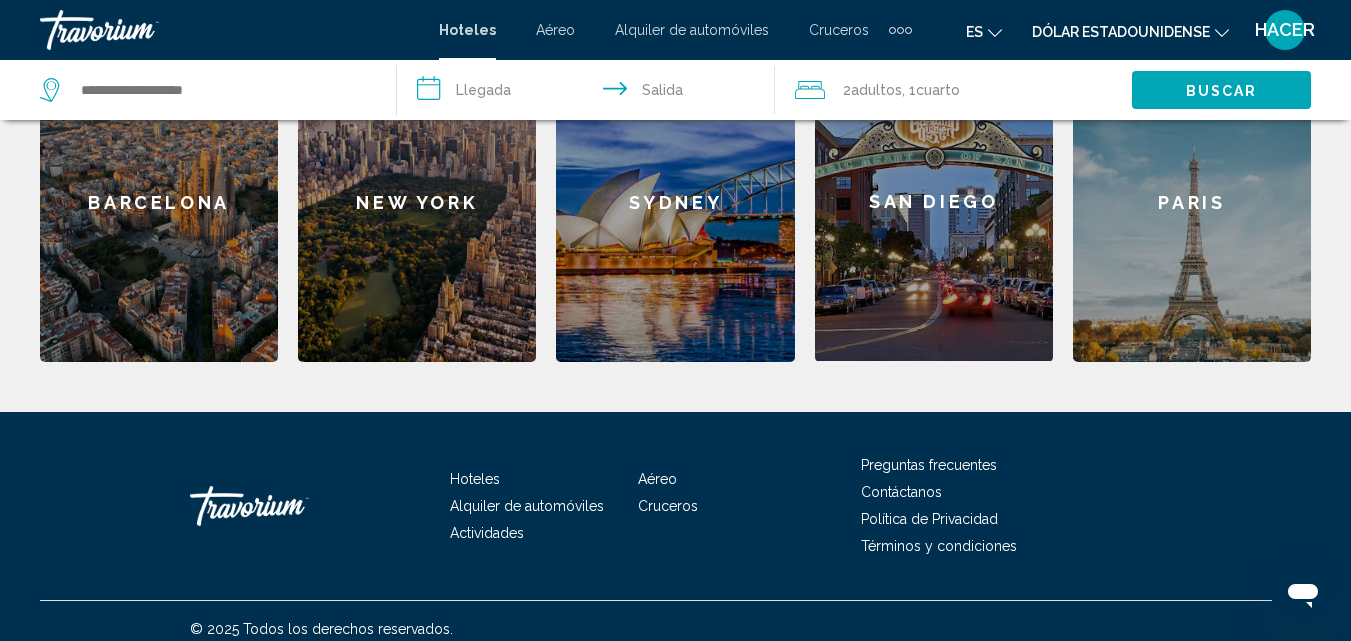 click on "Cuarto" at bounding box center [938, 90] 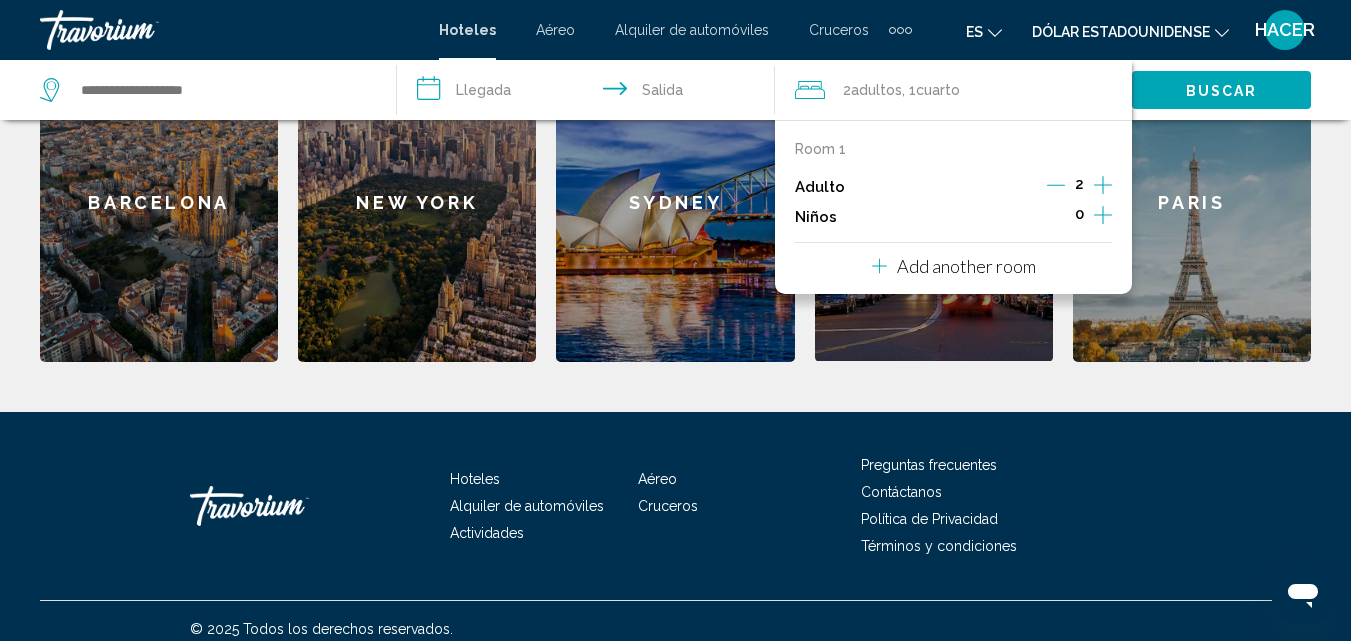 click at bounding box center [1056, 185] 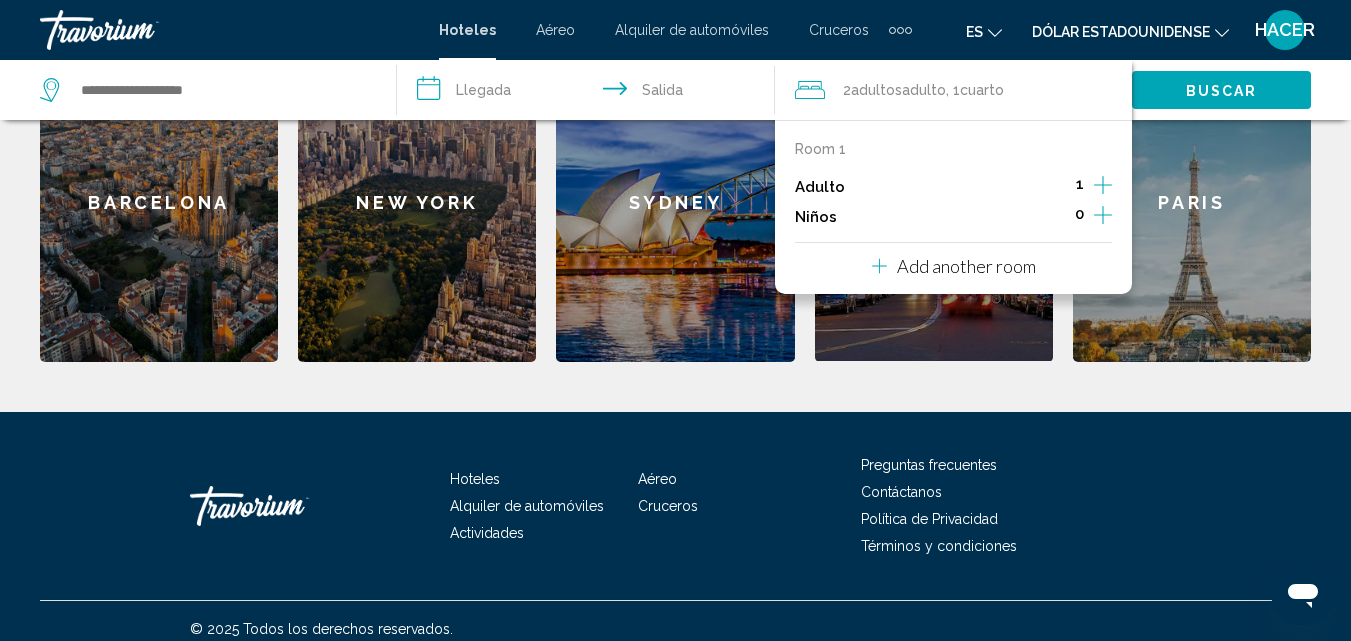 click at bounding box center [1103, 185] 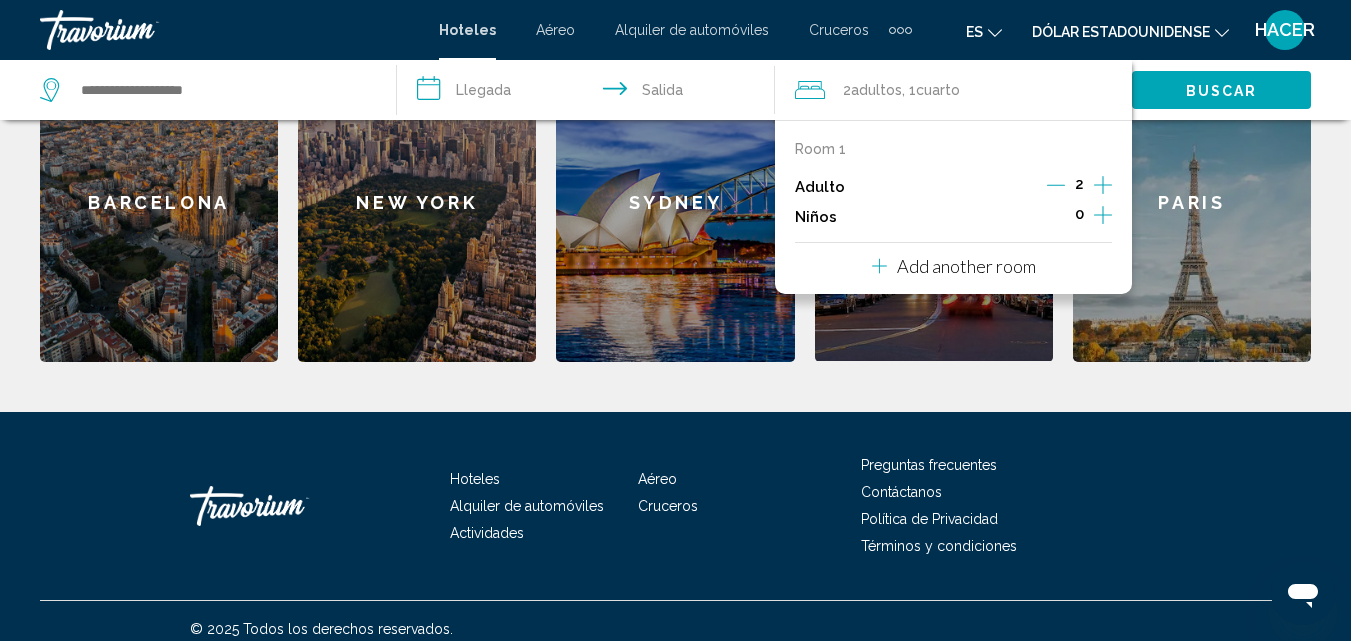 click on "Política de Privacidad" at bounding box center (1011, 517) 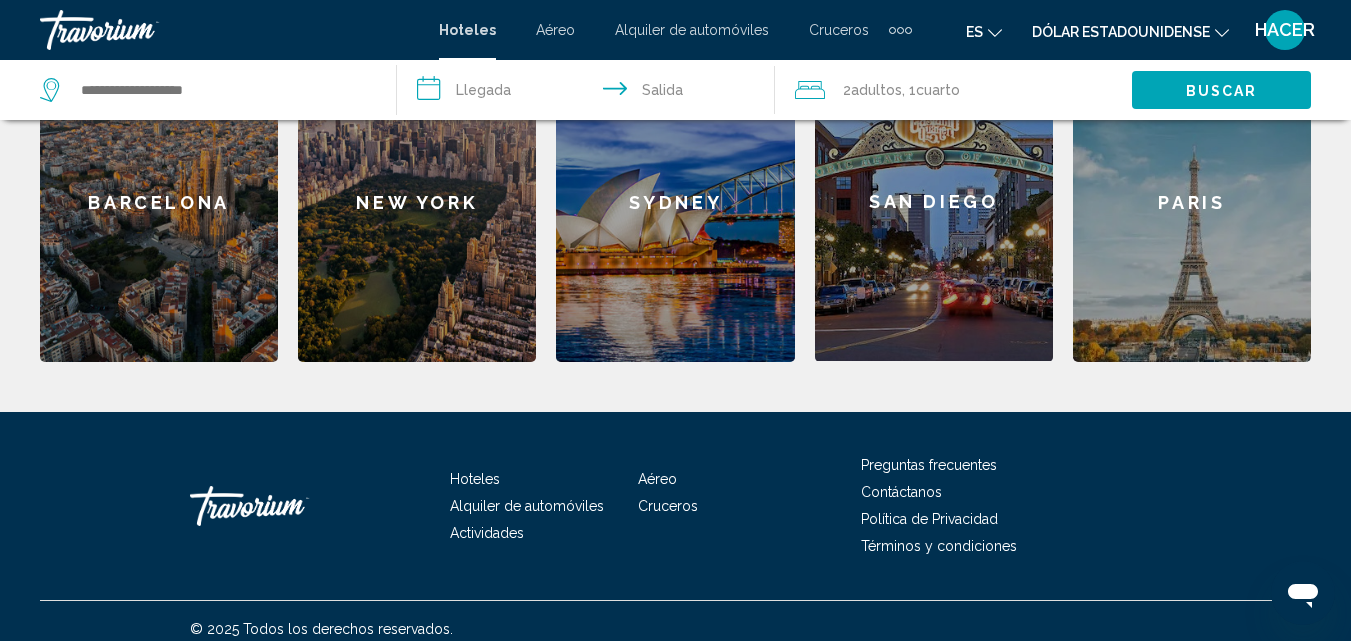 click at bounding box center (900, 30) 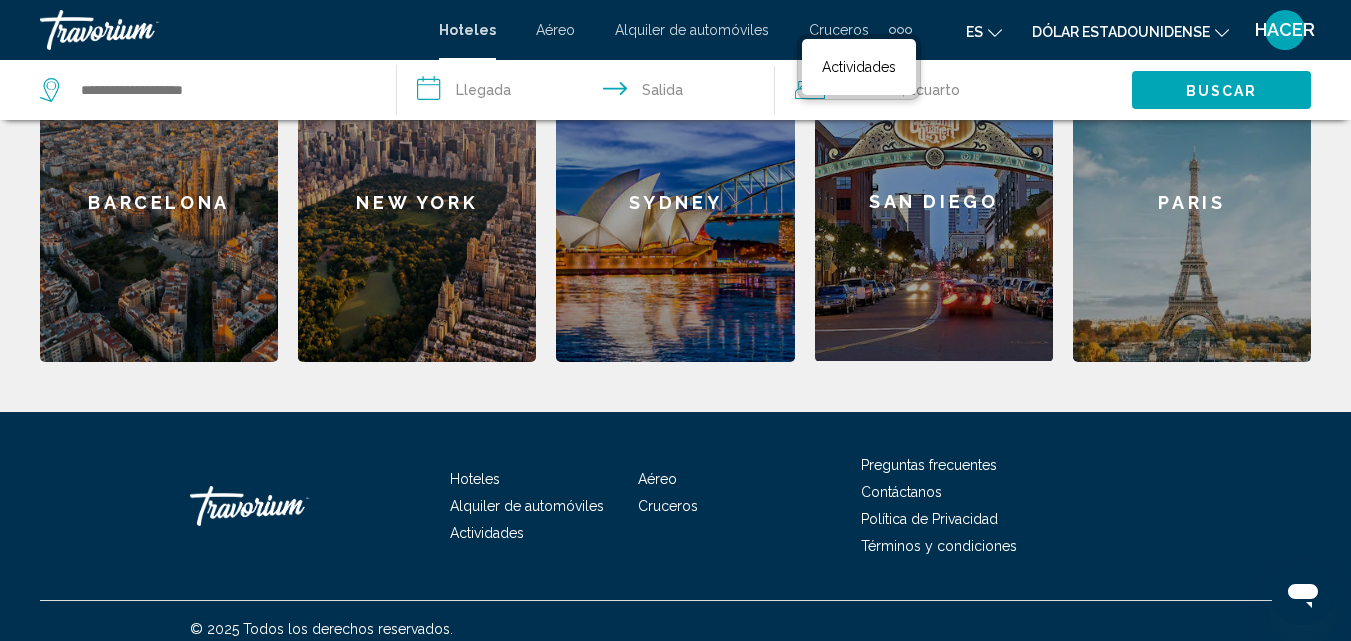 click at bounding box center [900, 30] 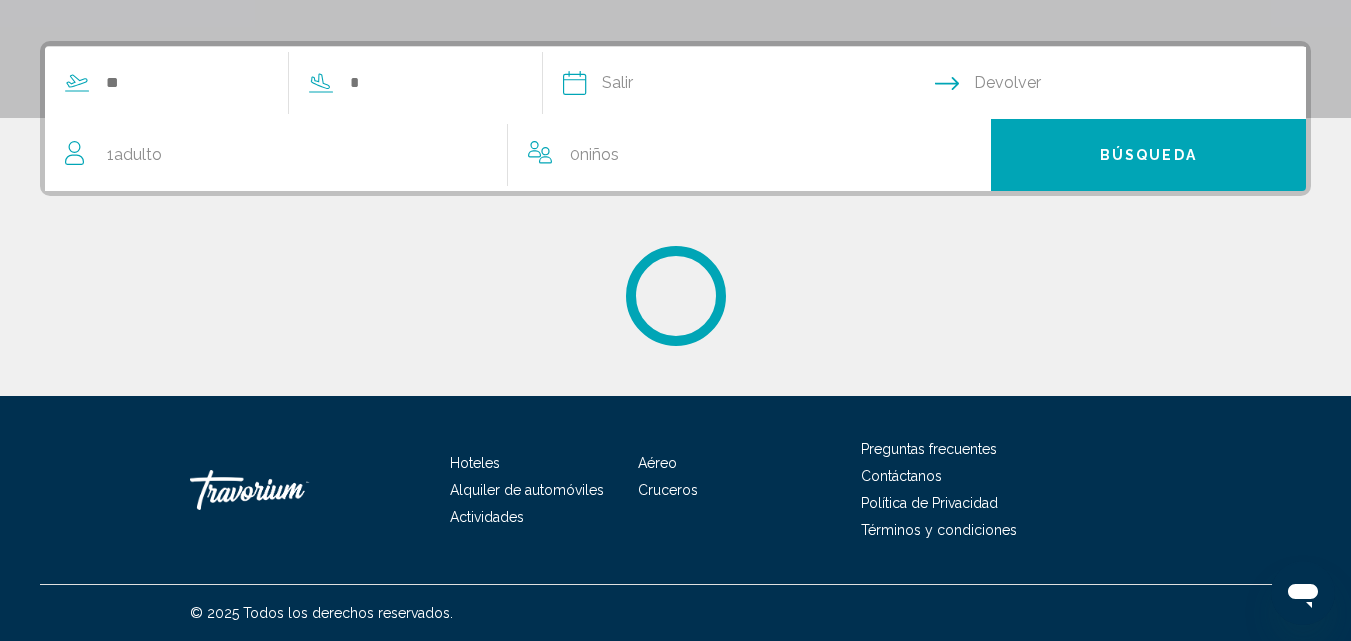 scroll, scrollTop: 0, scrollLeft: 0, axis: both 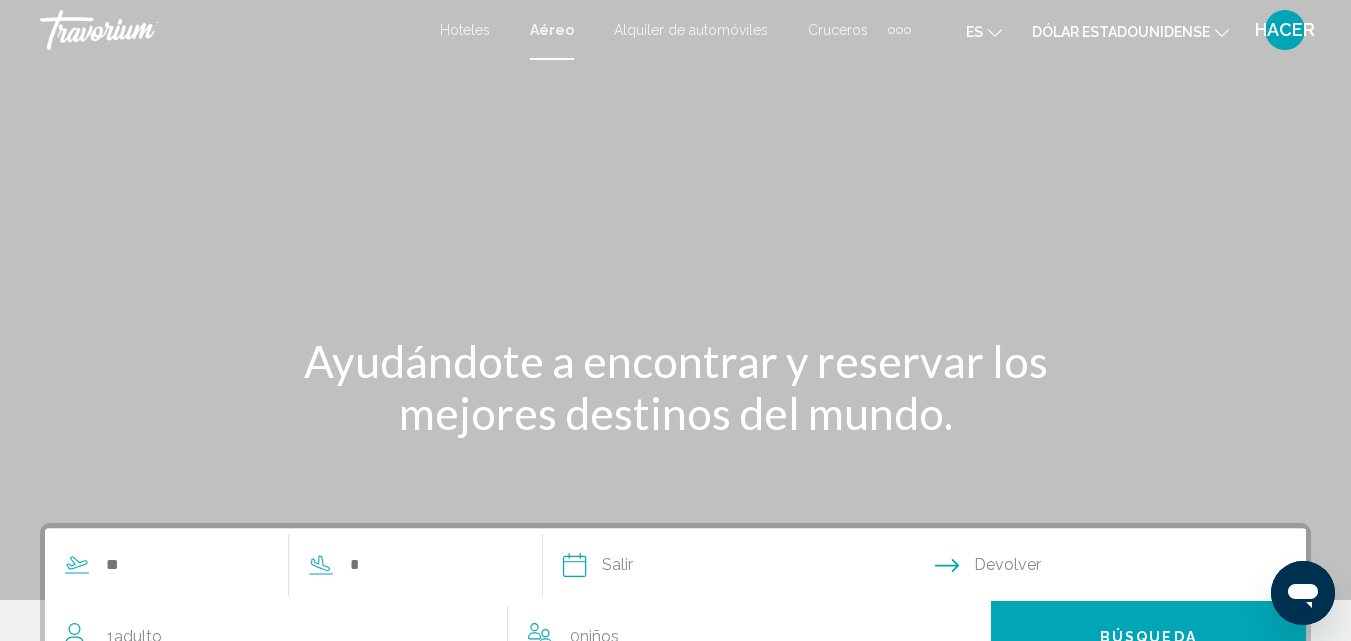 click on "Hoteles" at bounding box center (465, 30) 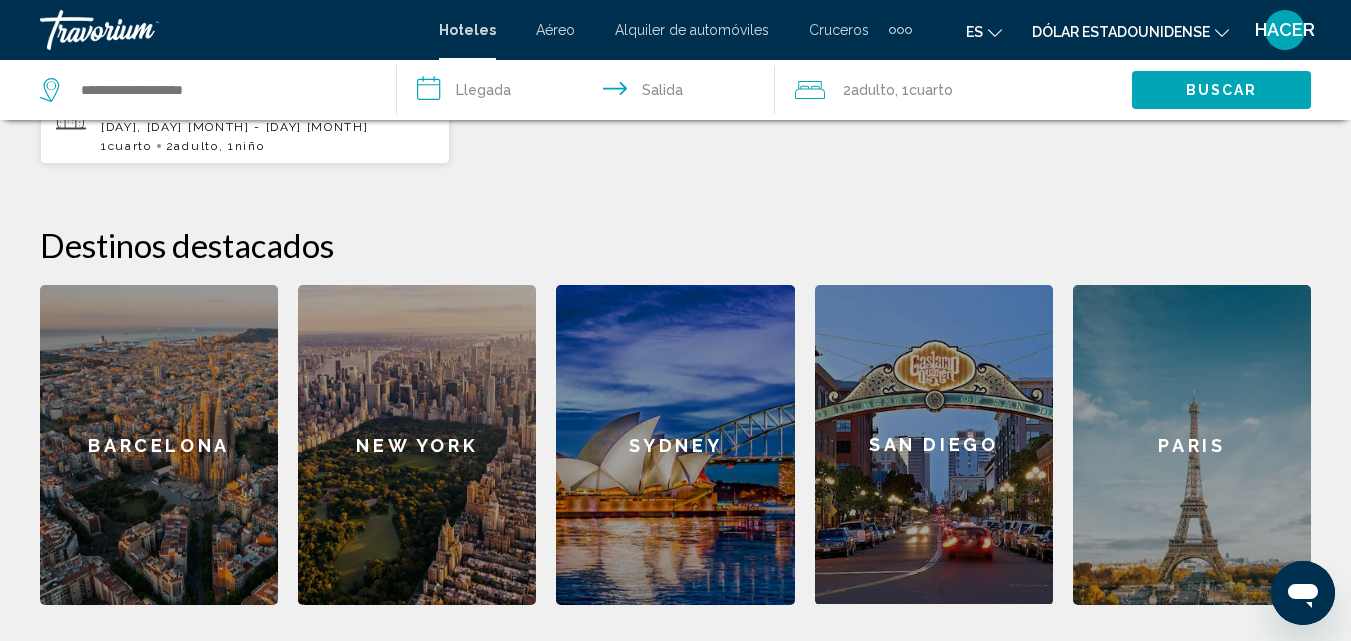 scroll, scrollTop: 720, scrollLeft: 0, axis: vertical 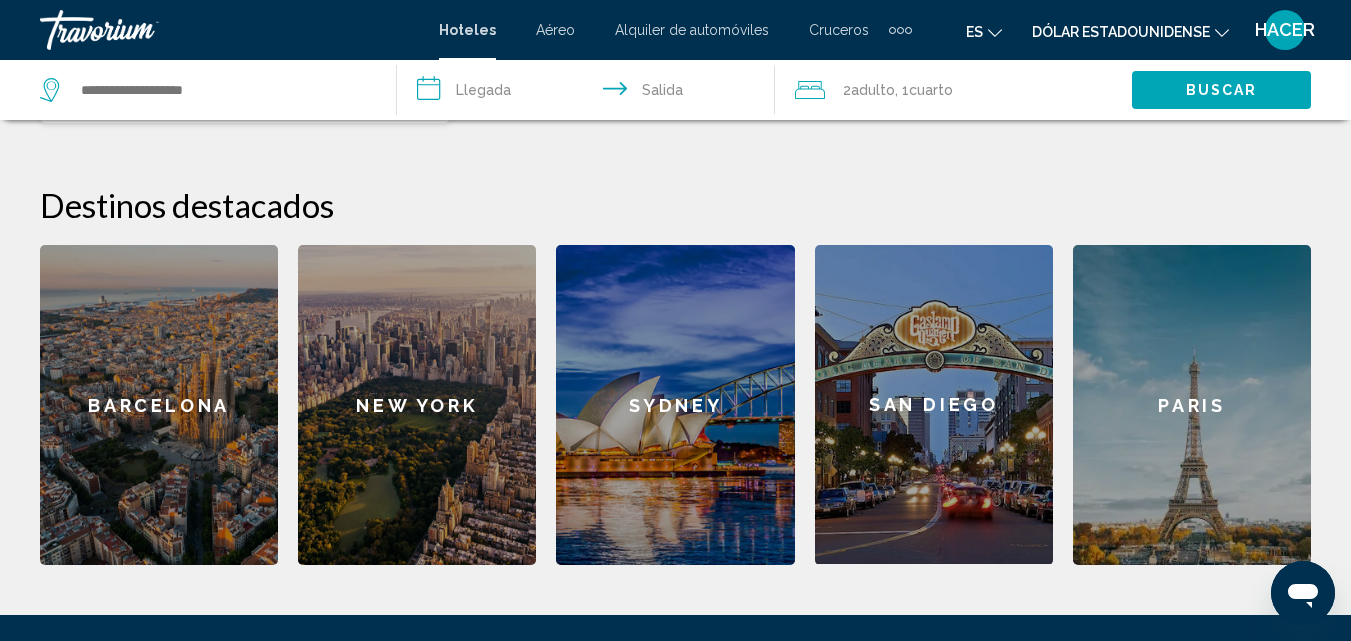 click on "Barcelona" at bounding box center (159, 405) 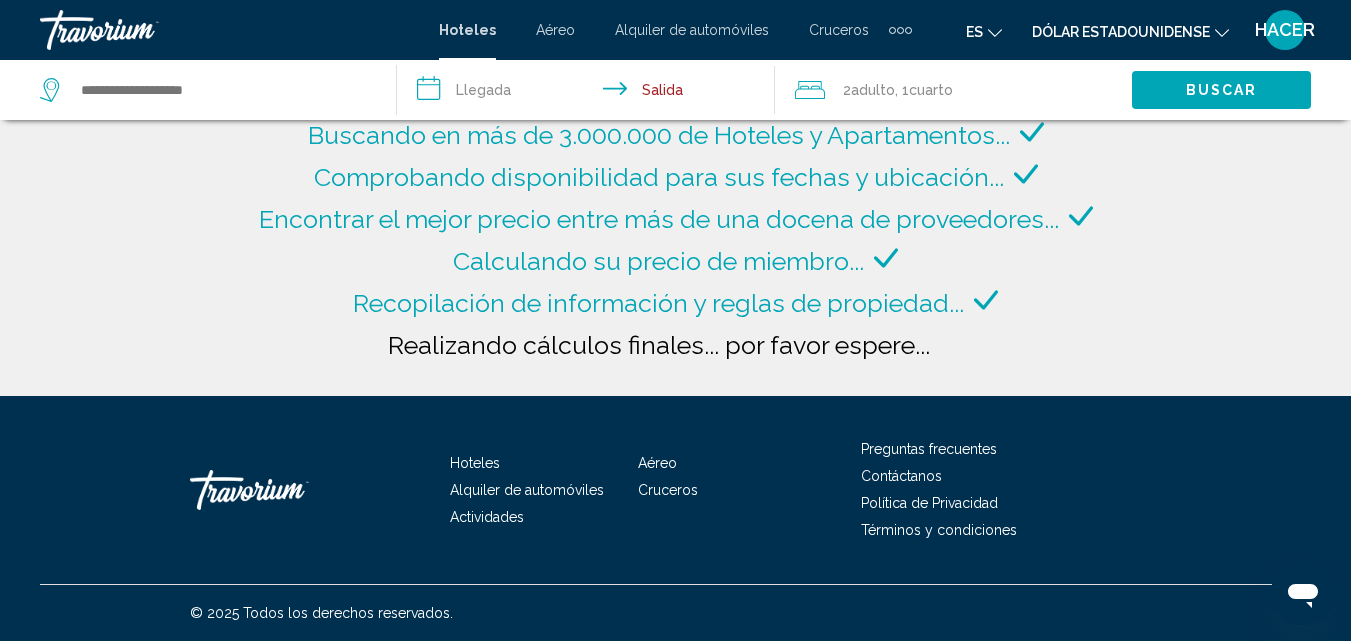 scroll, scrollTop: 2, scrollLeft: 0, axis: vertical 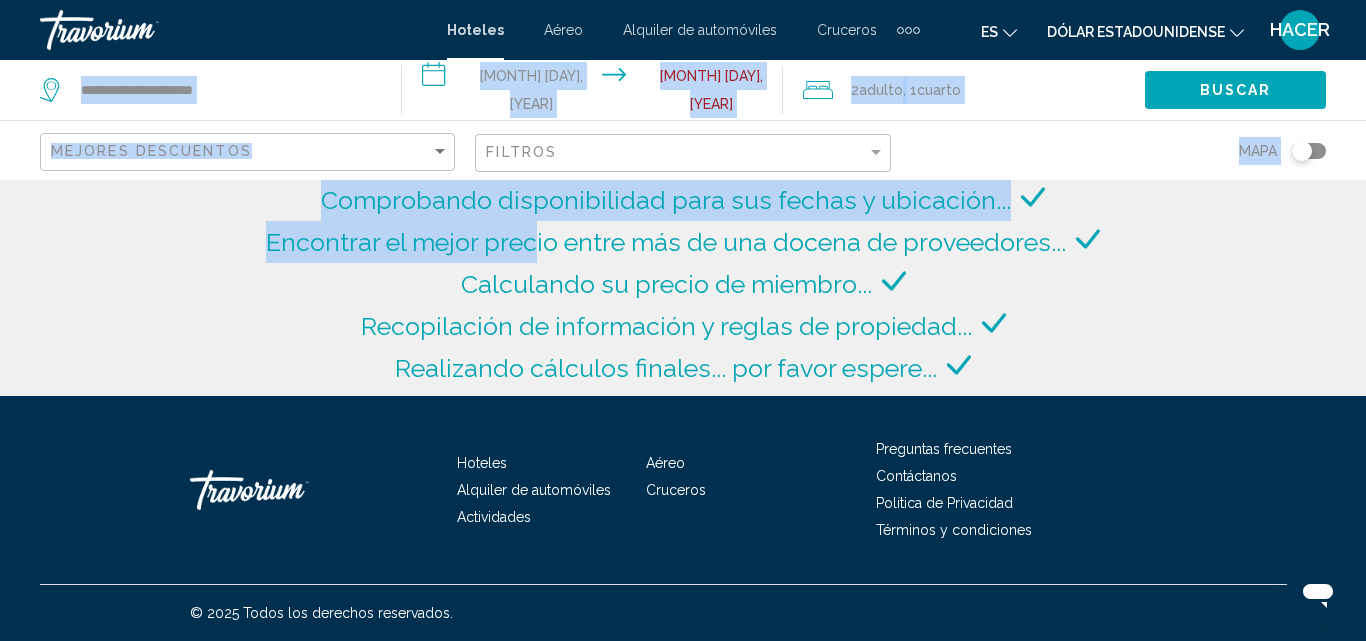 drag, startPoint x: 1360, startPoint y: 5, endPoint x: 526, endPoint y: 261, distance: 872.4059 